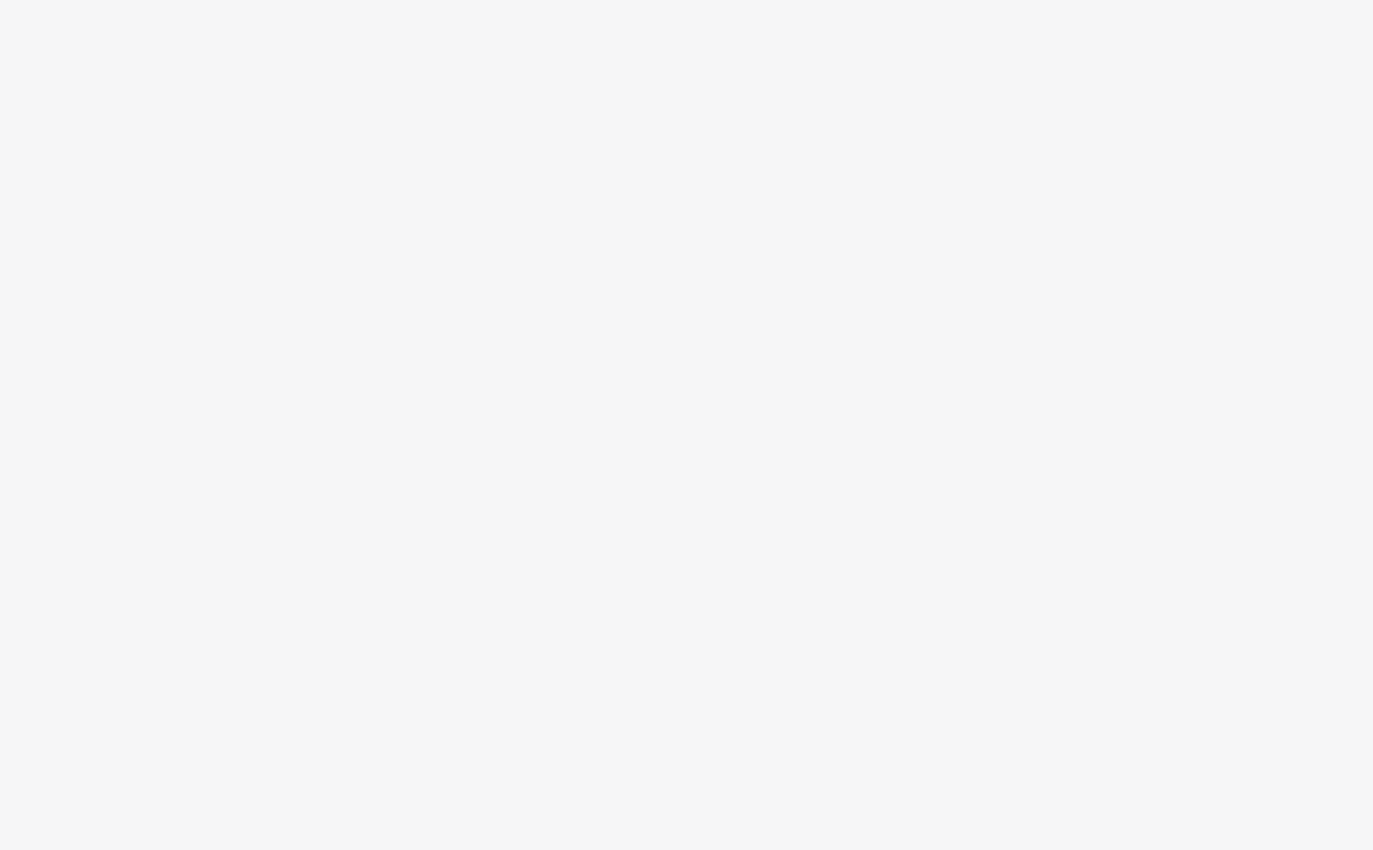 scroll, scrollTop: 0, scrollLeft: 0, axis: both 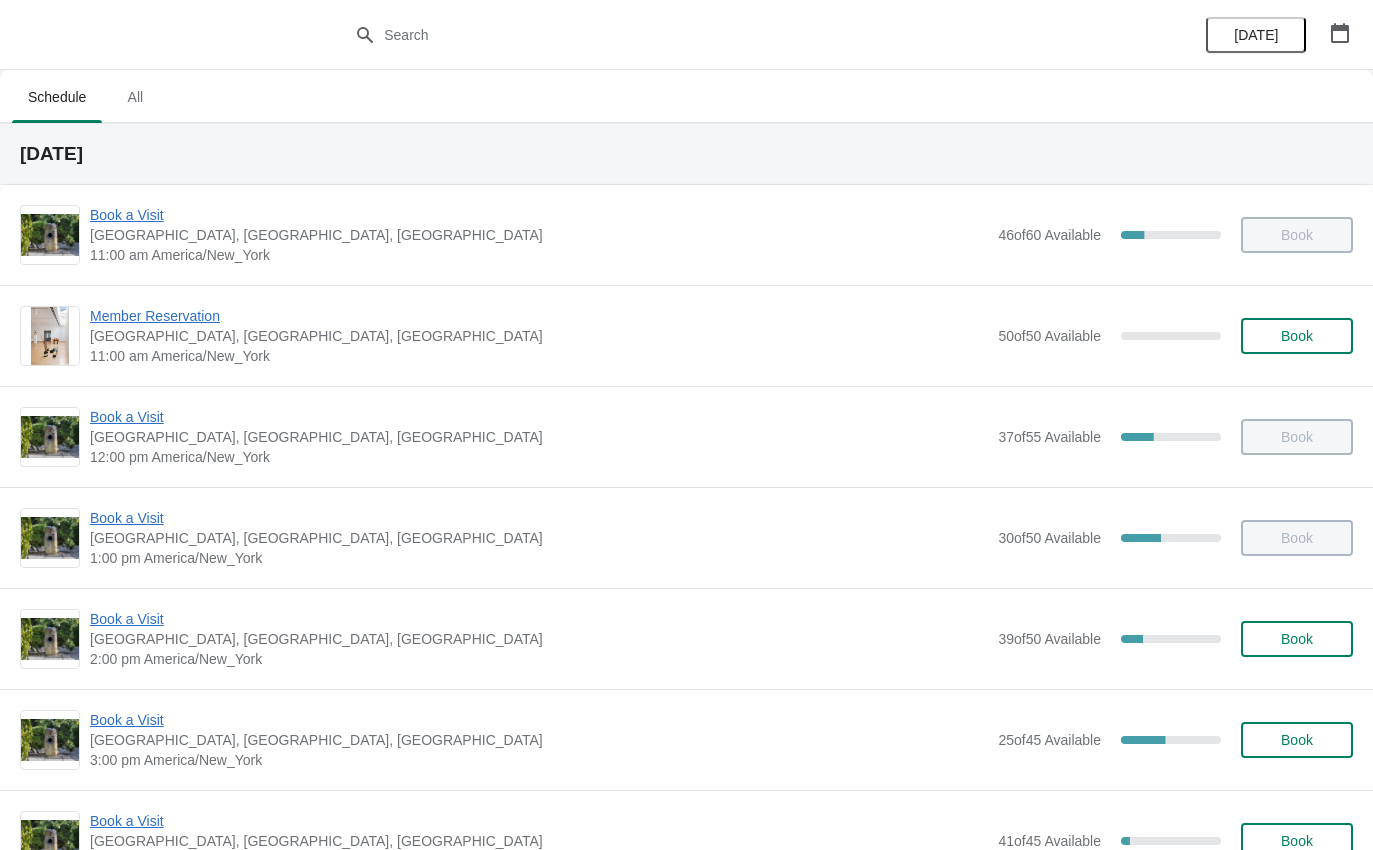 click on "Book a Visit" at bounding box center (539, 619) 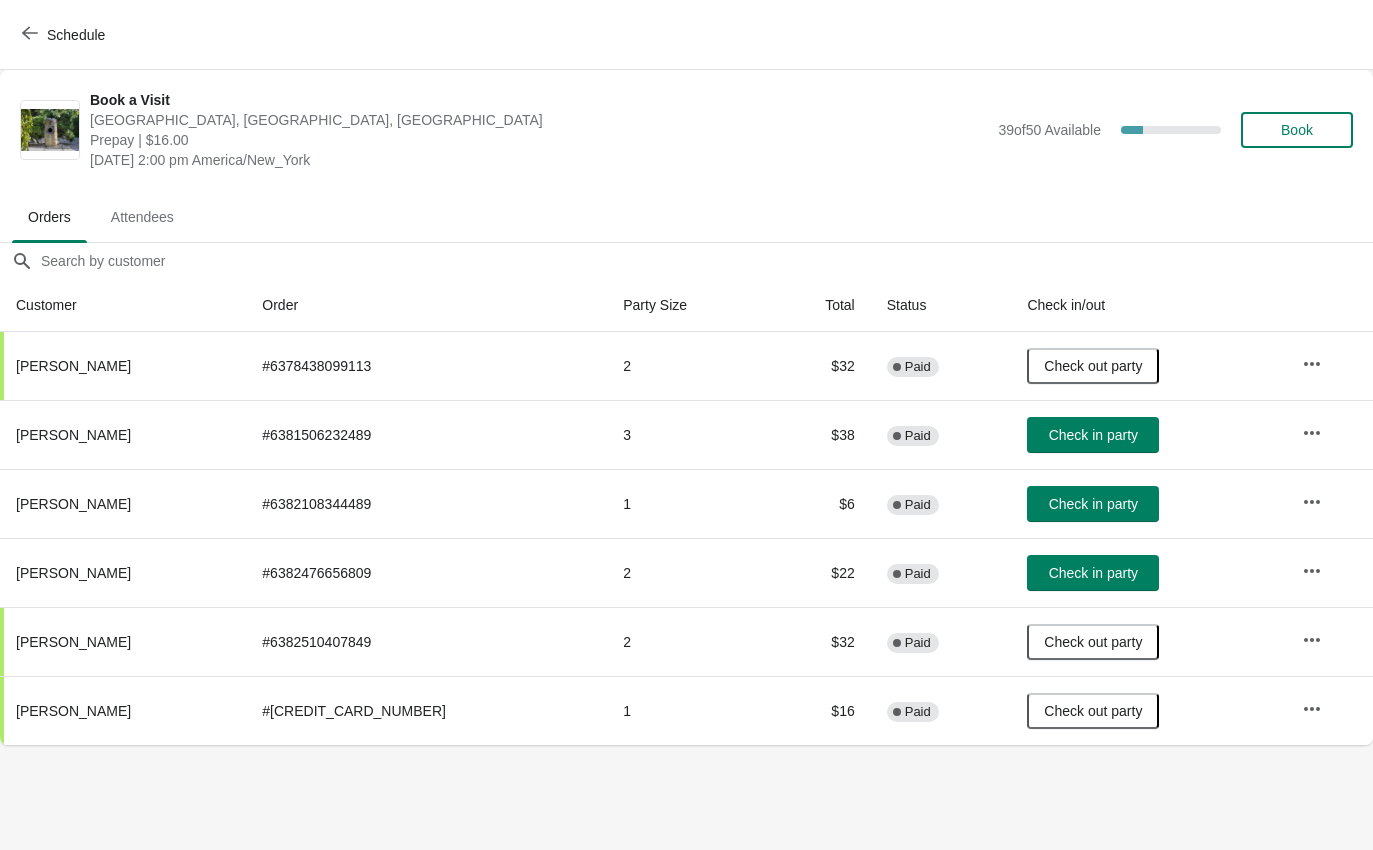 click on "Check in party" at bounding box center (1093, 573) 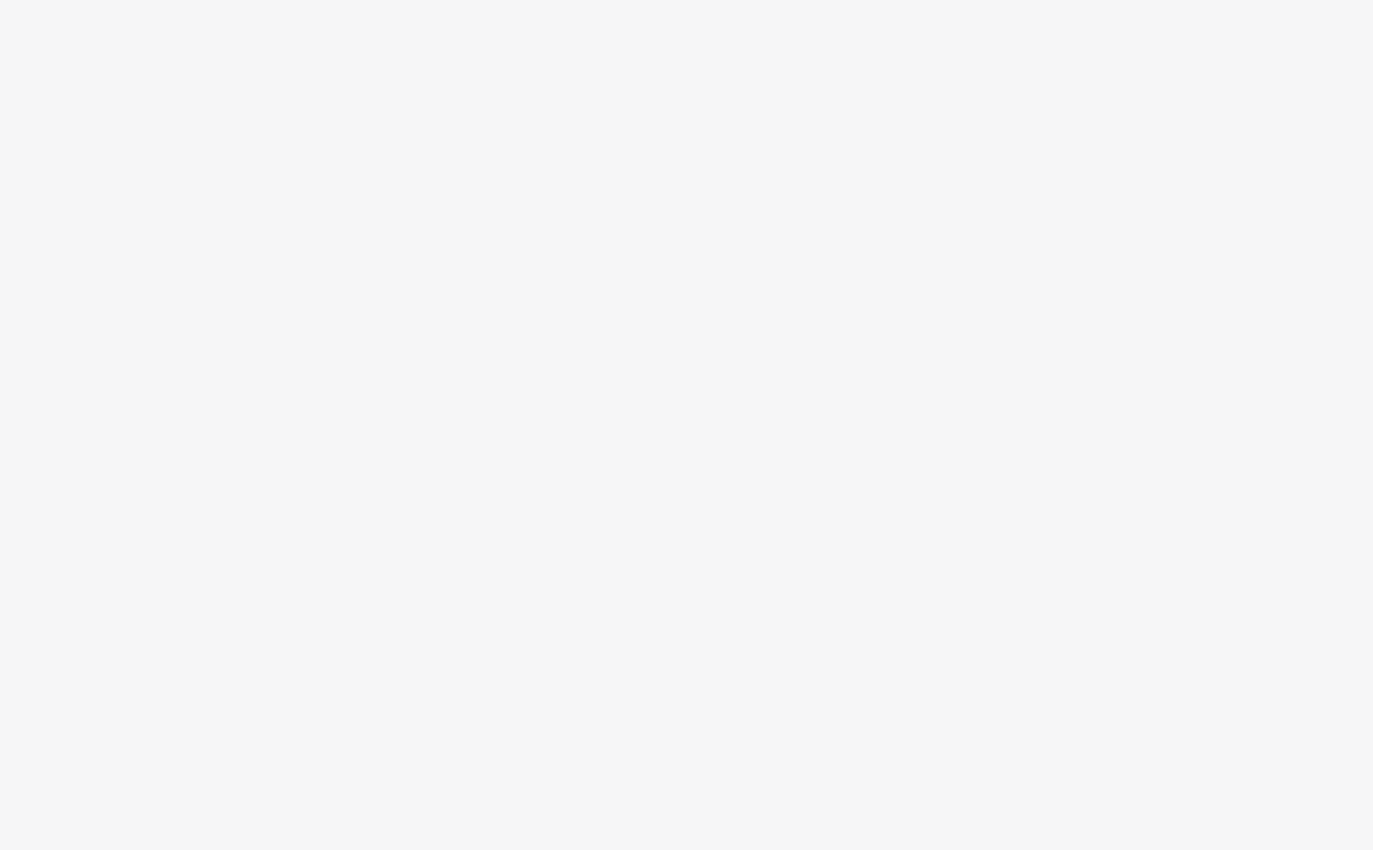 scroll, scrollTop: 0, scrollLeft: 0, axis: both 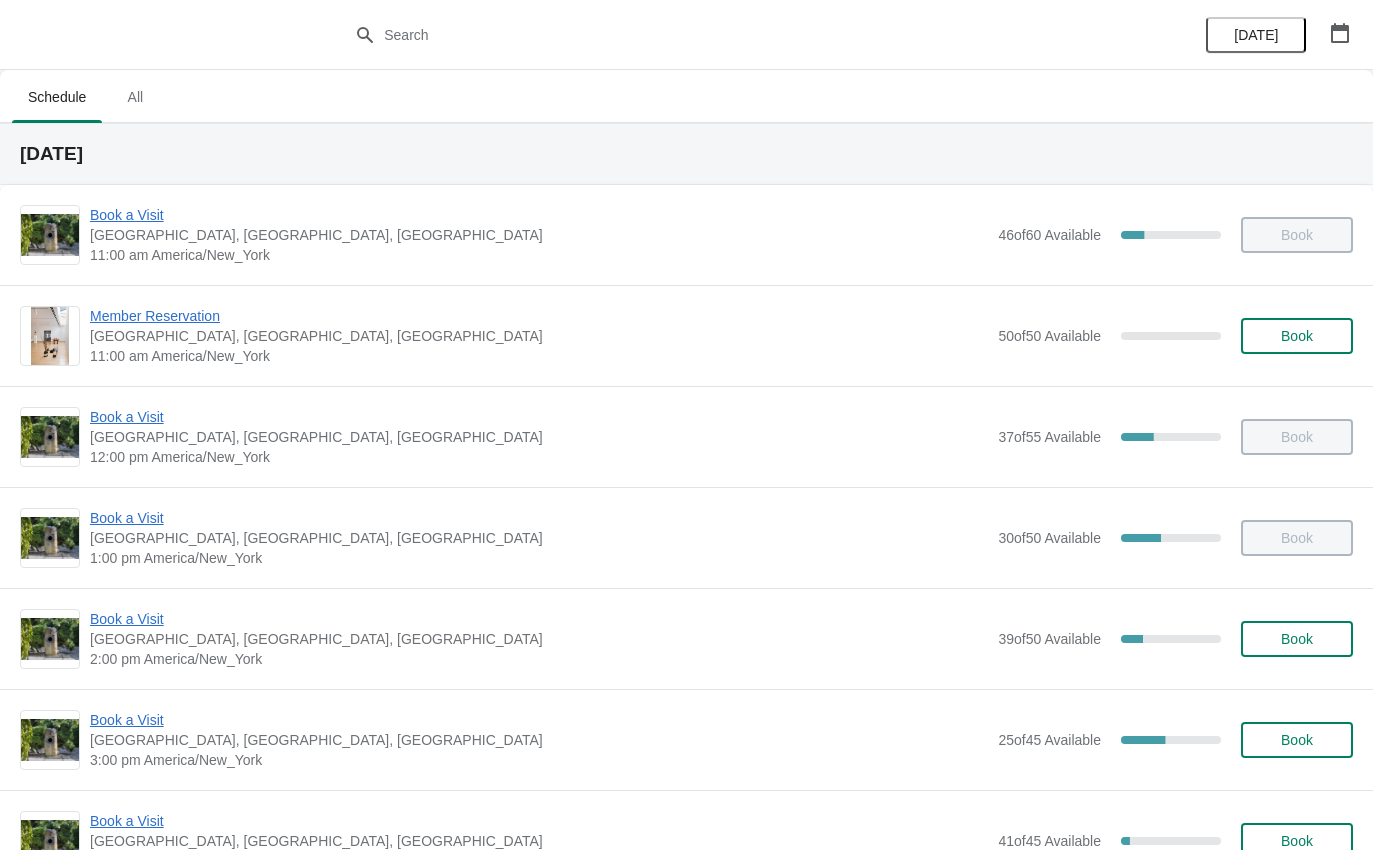 click on "Book a Visit" at bounding box center (539, 720) 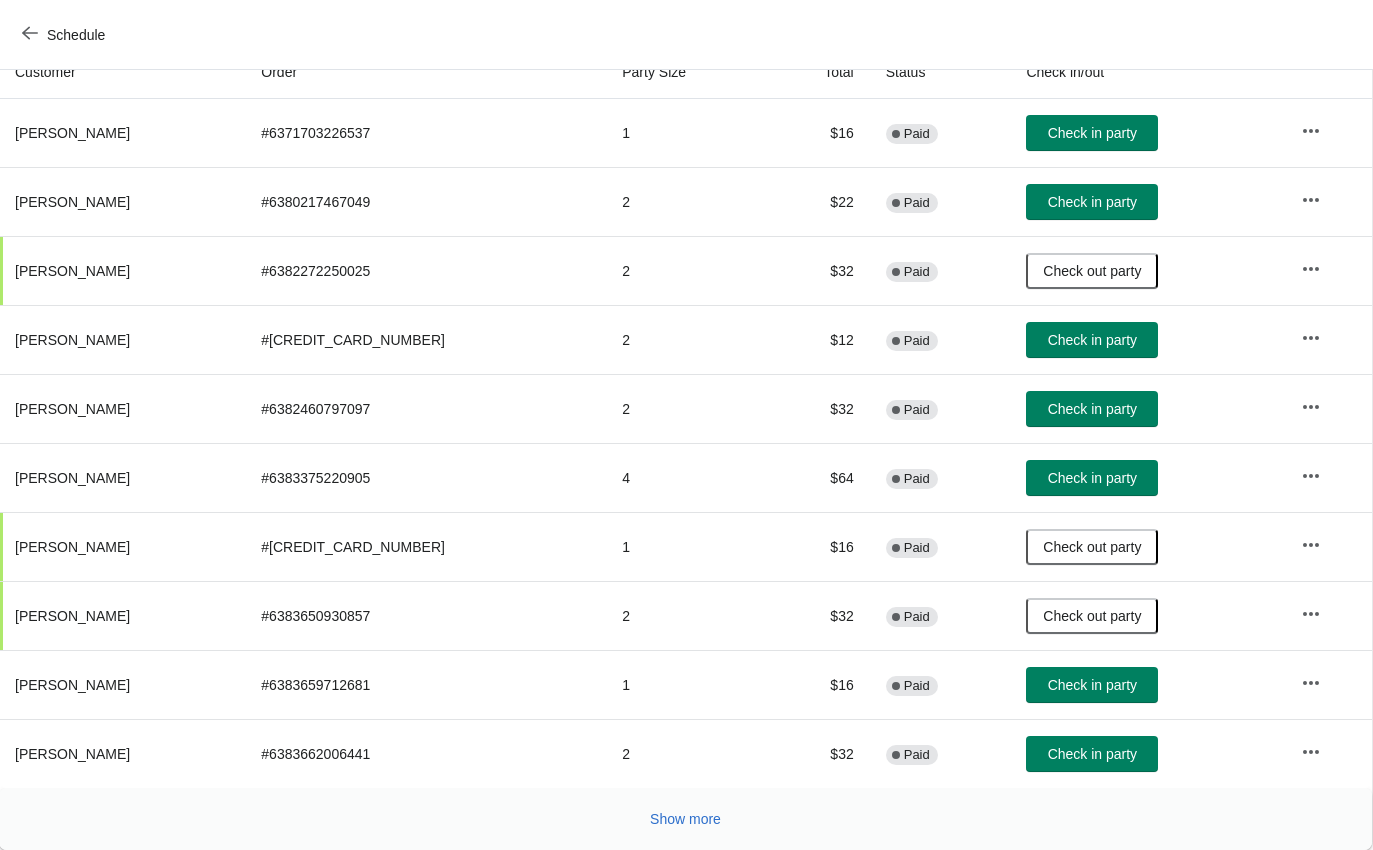 scroll, scrollTop: 233, scrollLeft: 1, axis: both 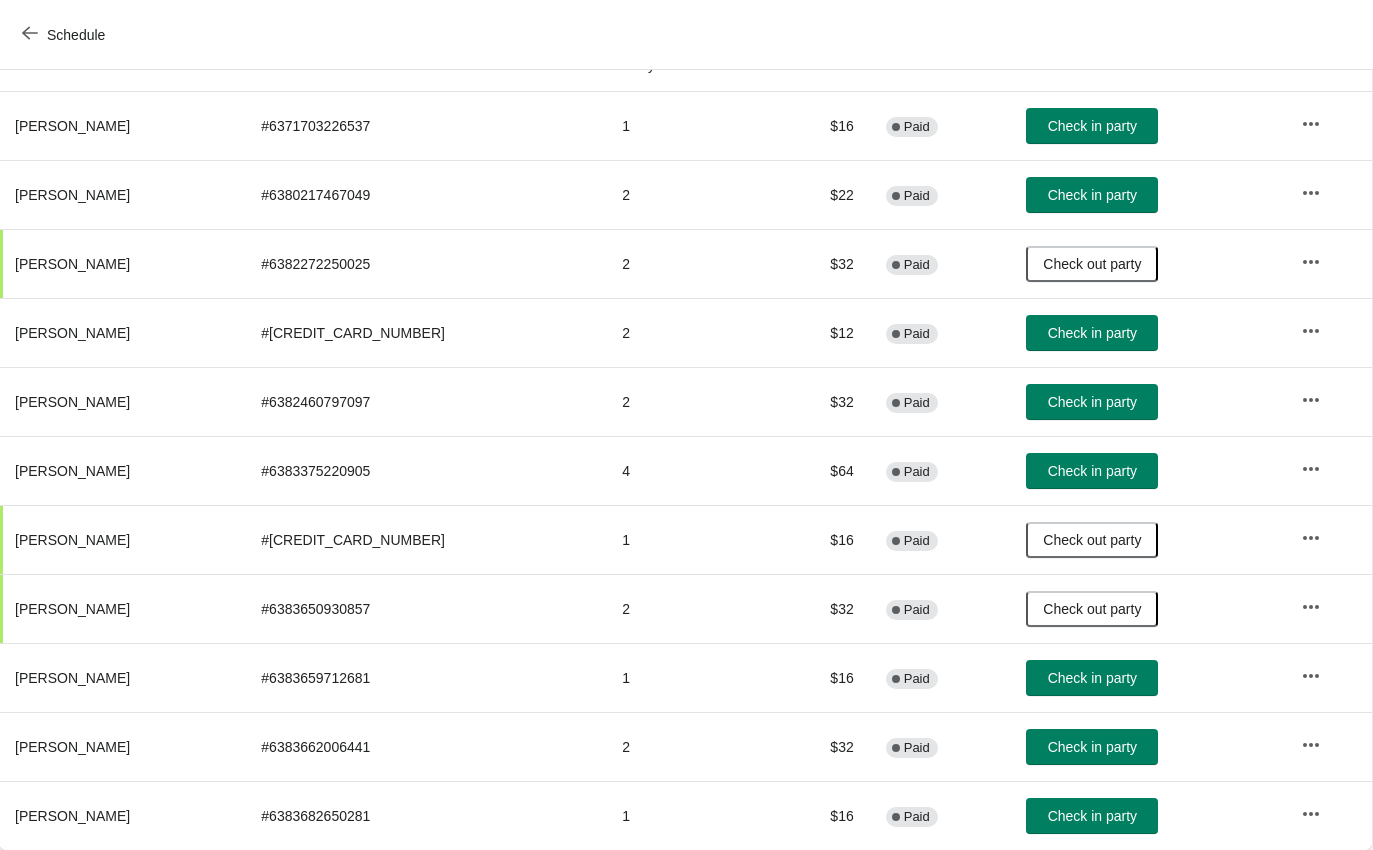 click on "Check in party" at bounding box center [1092, 747] 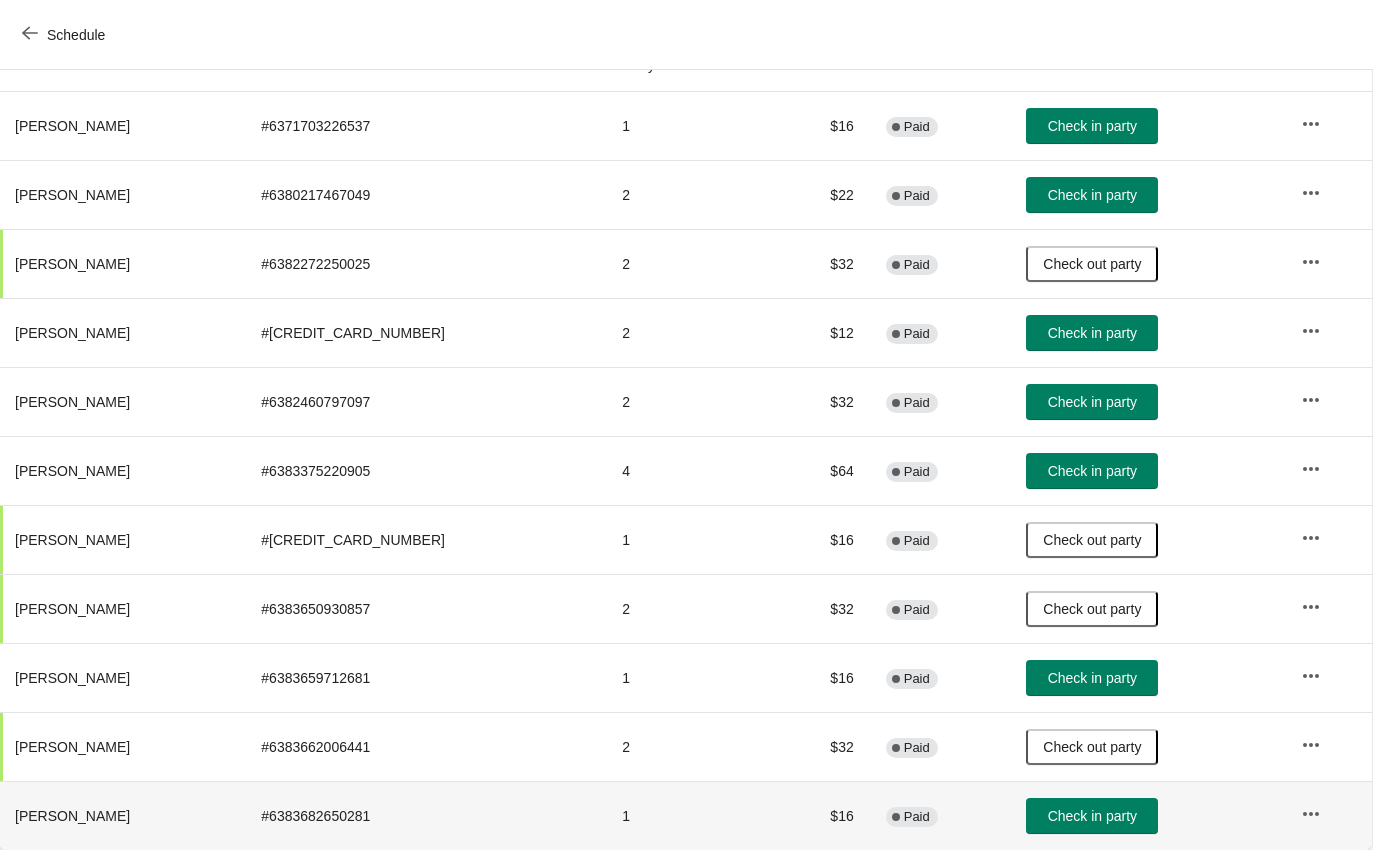 click on "Check in party" at bounding box center (1092, 816) 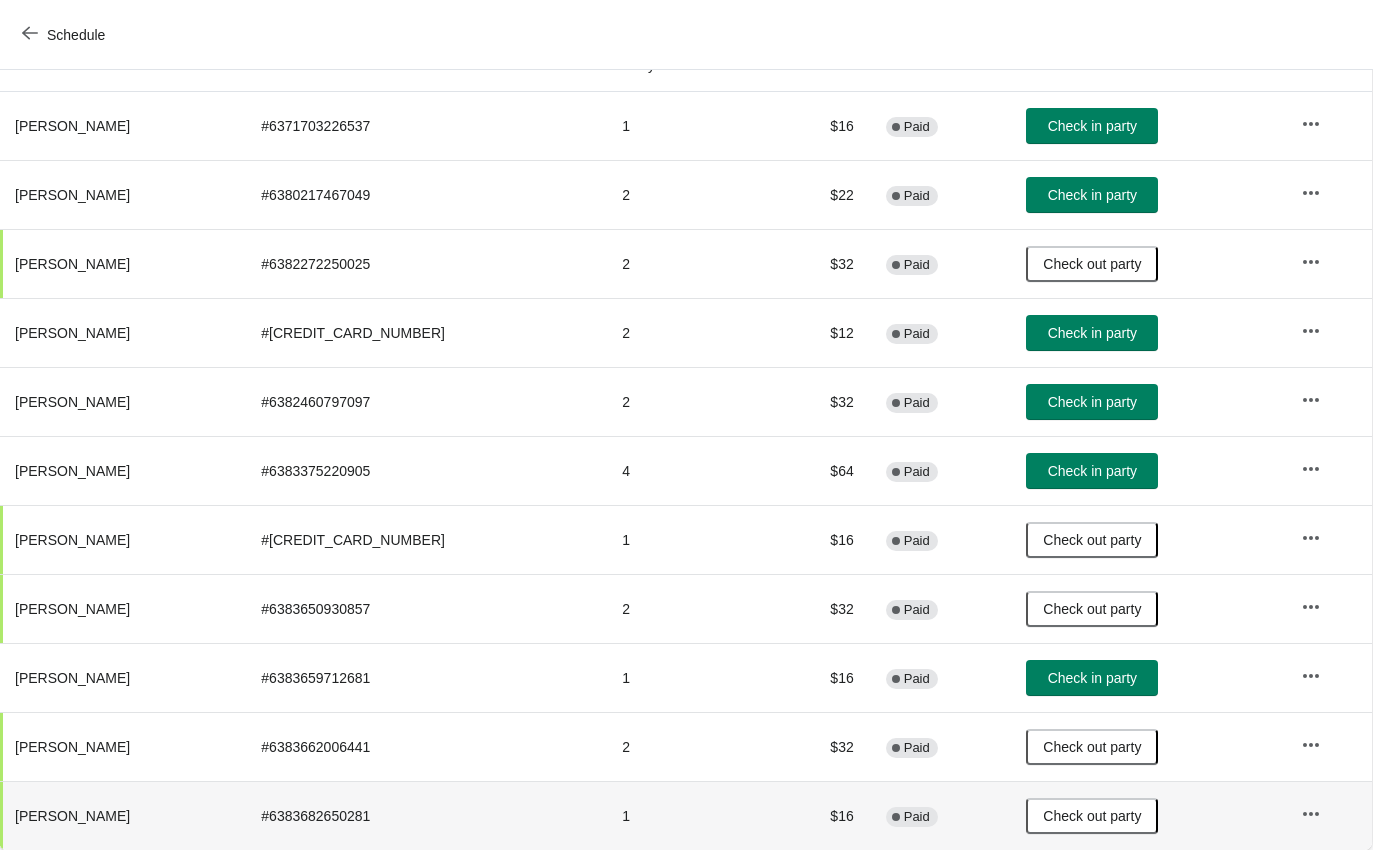 click on "Schedule" at bounding box center [65, 35] 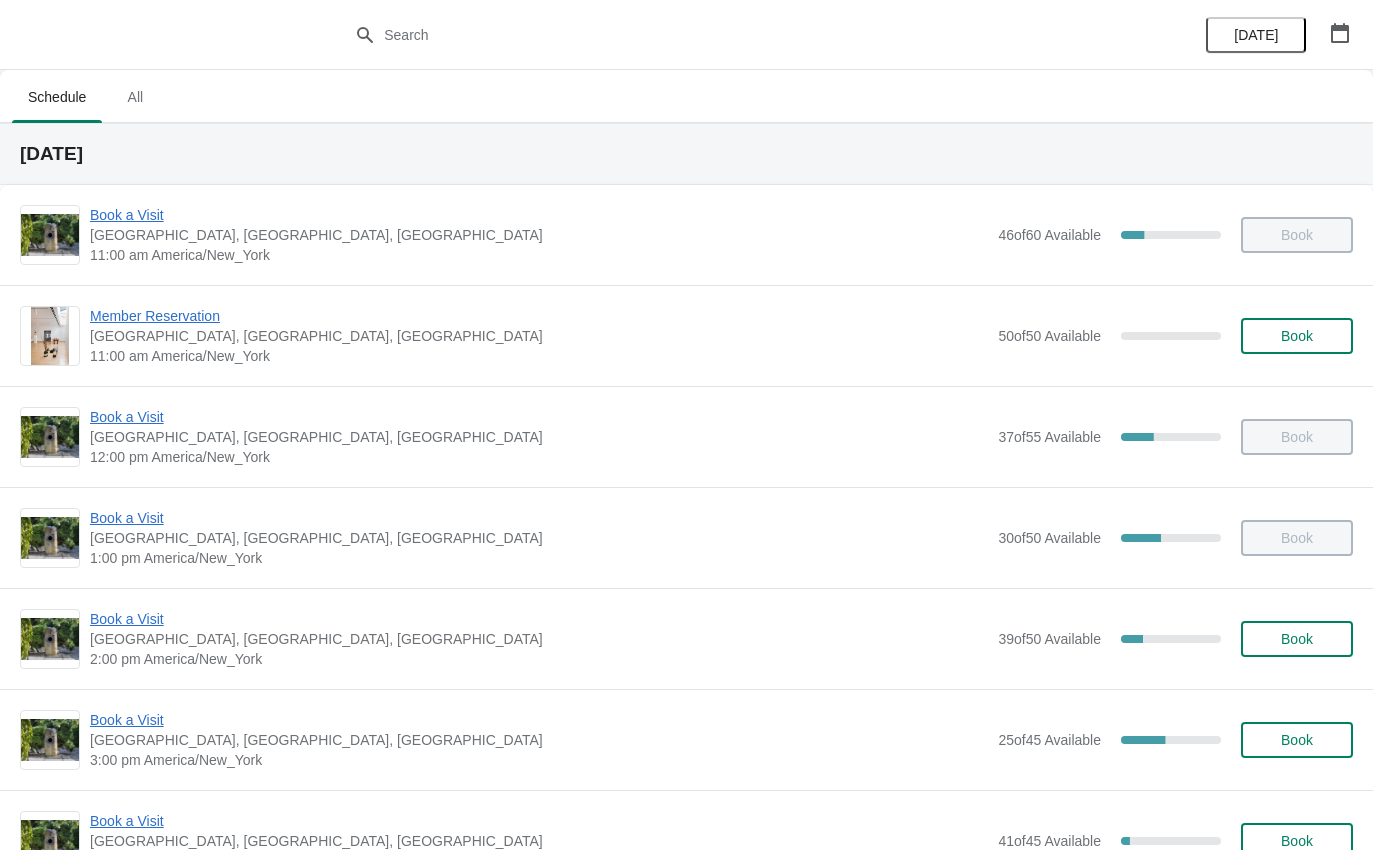 click on "Book a Visit" at bounding box center (539, 518) 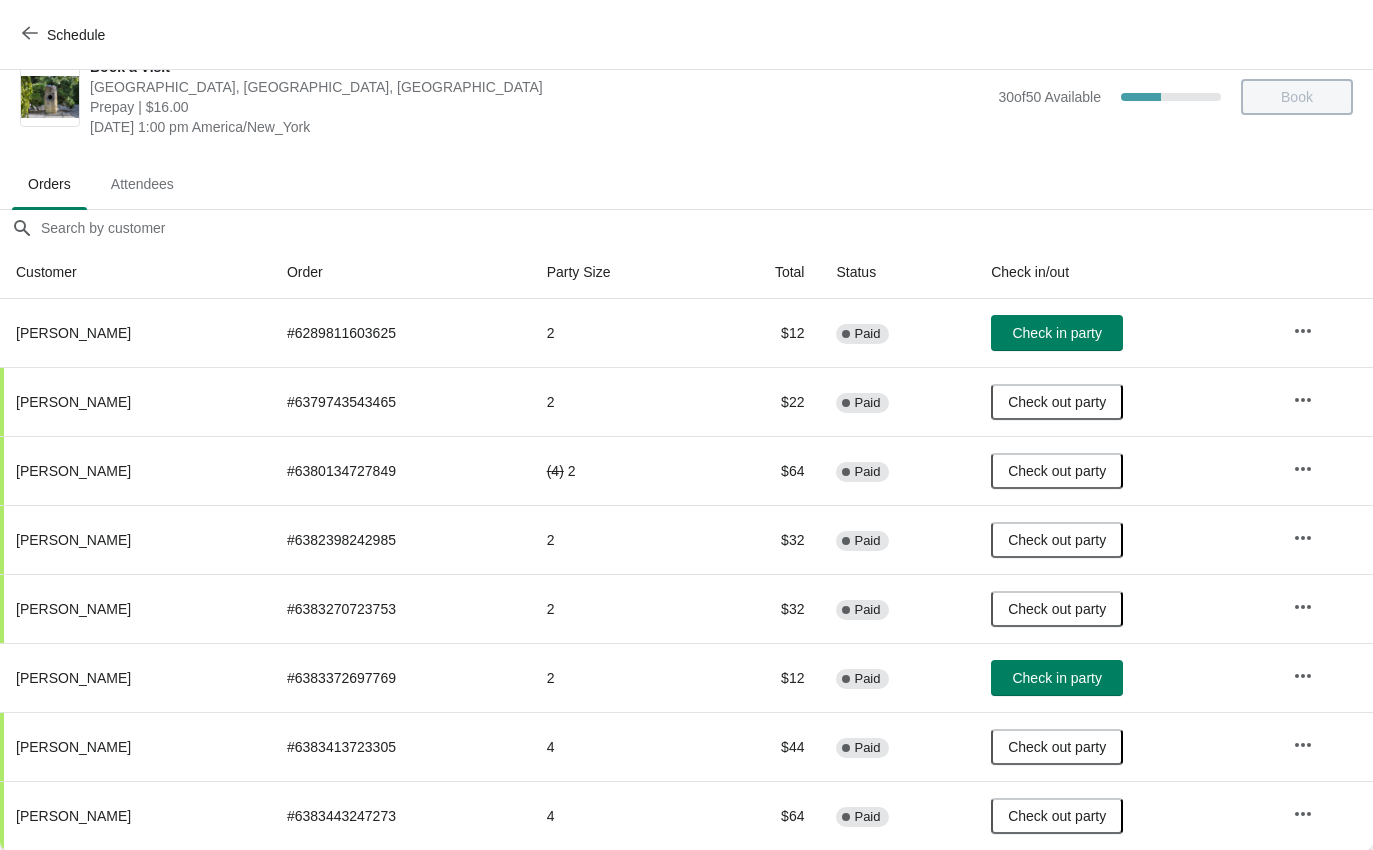 scroll, scrollTop: 33, scrollLeft: 0, axis: vertical 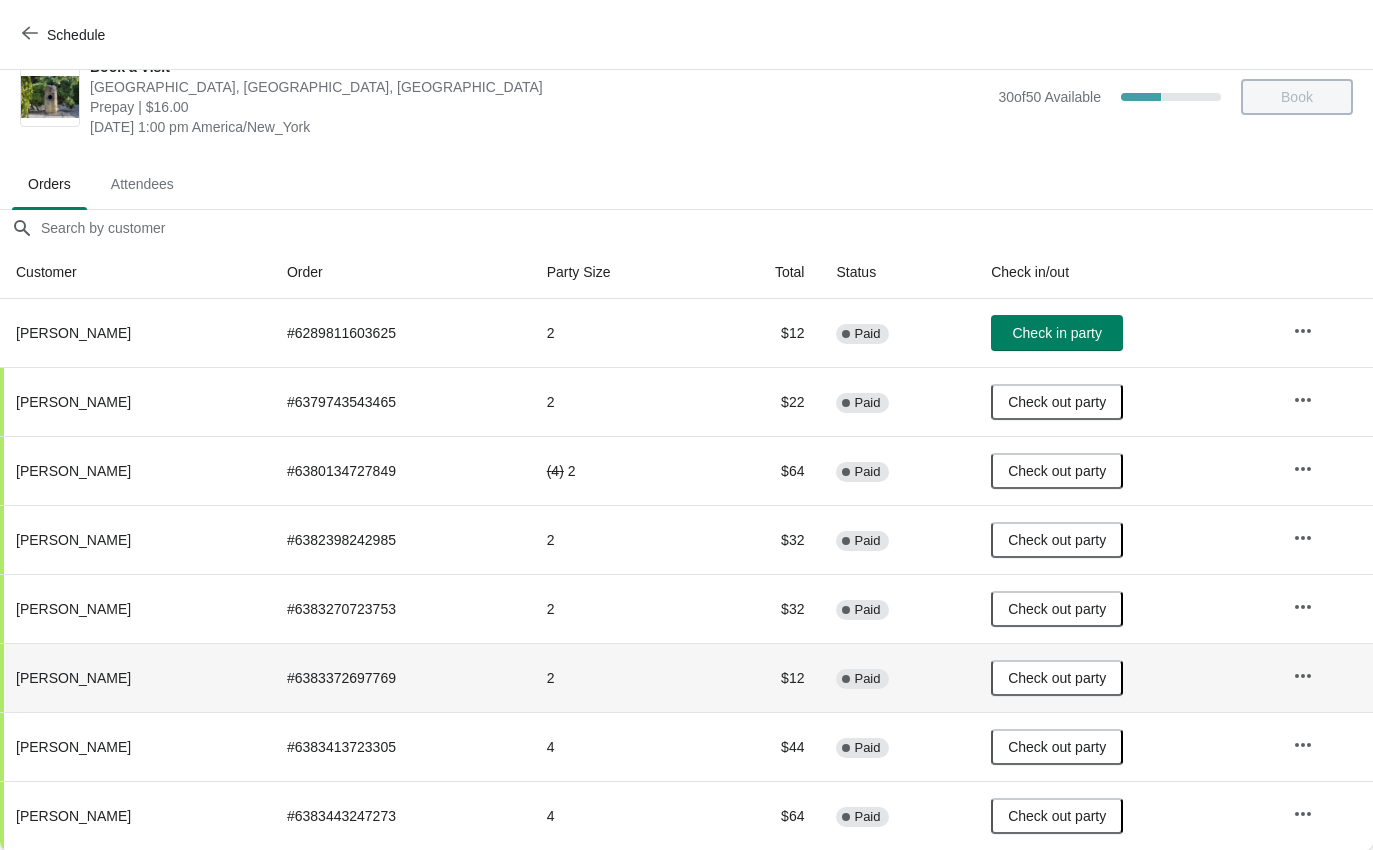 click at bounding box center (30, 34) 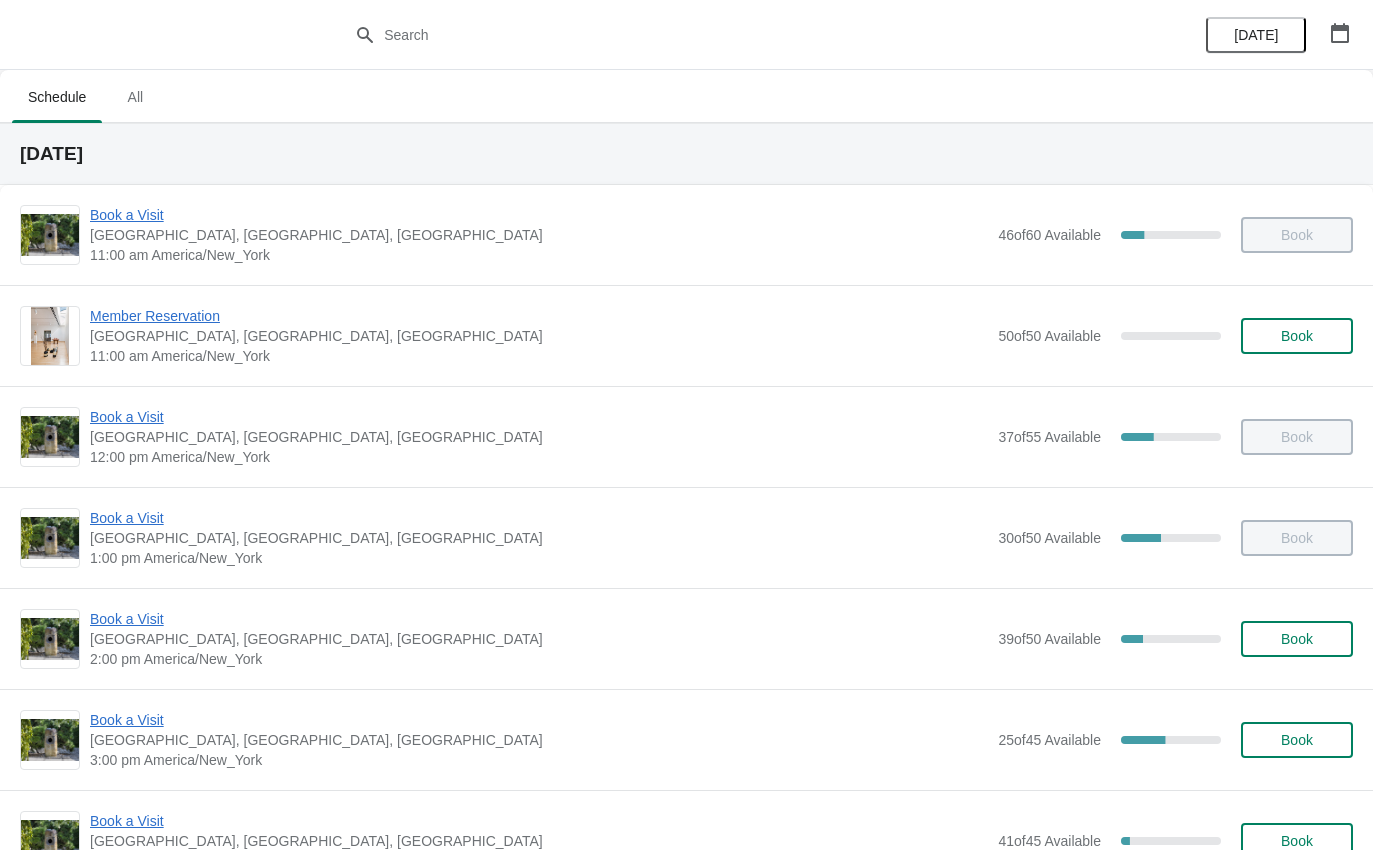 click on "Book a Visit" at bounding box center [539, 720] 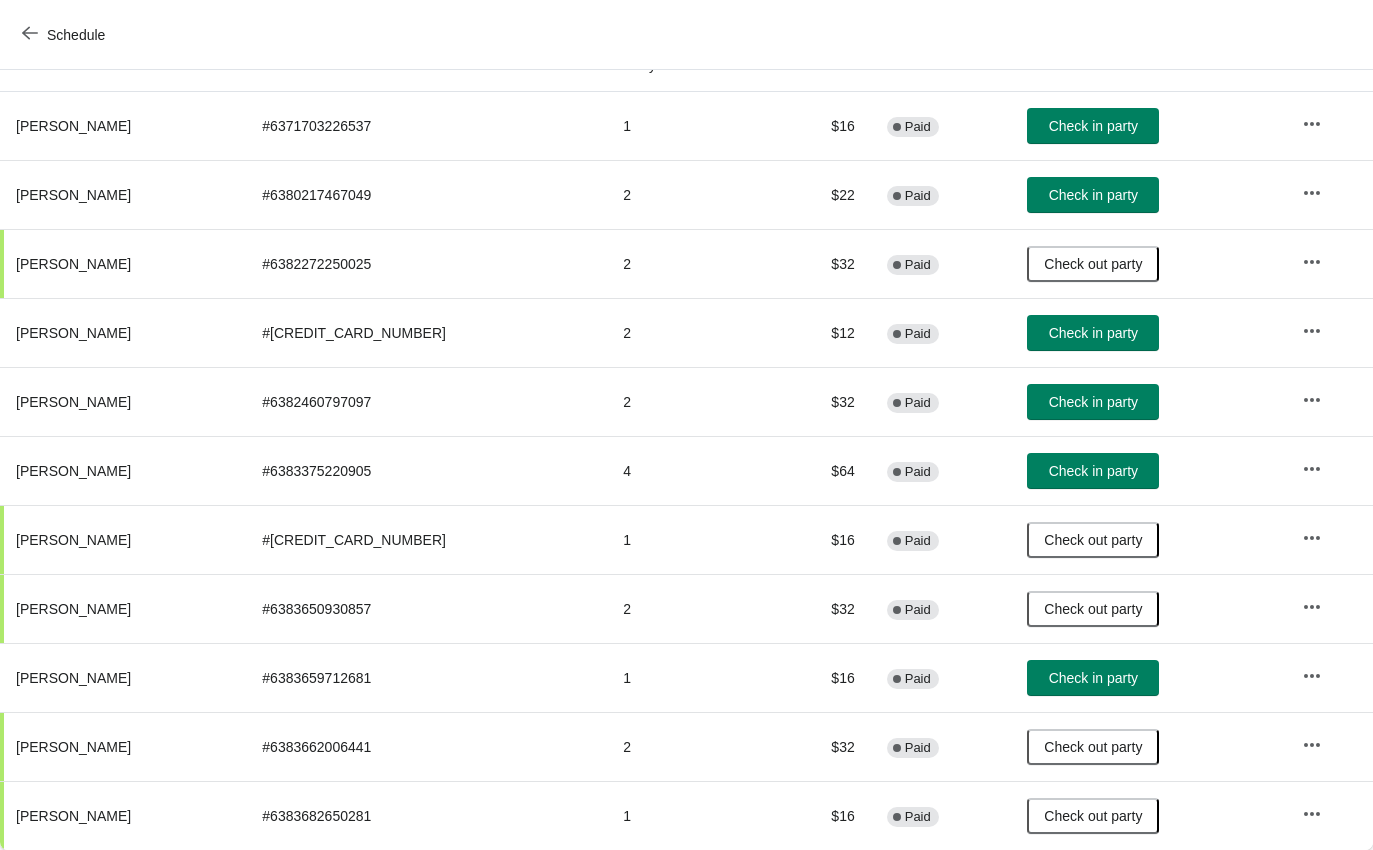 scroll, scrollTop: 239, scrollLeft: 0, axis: vertical 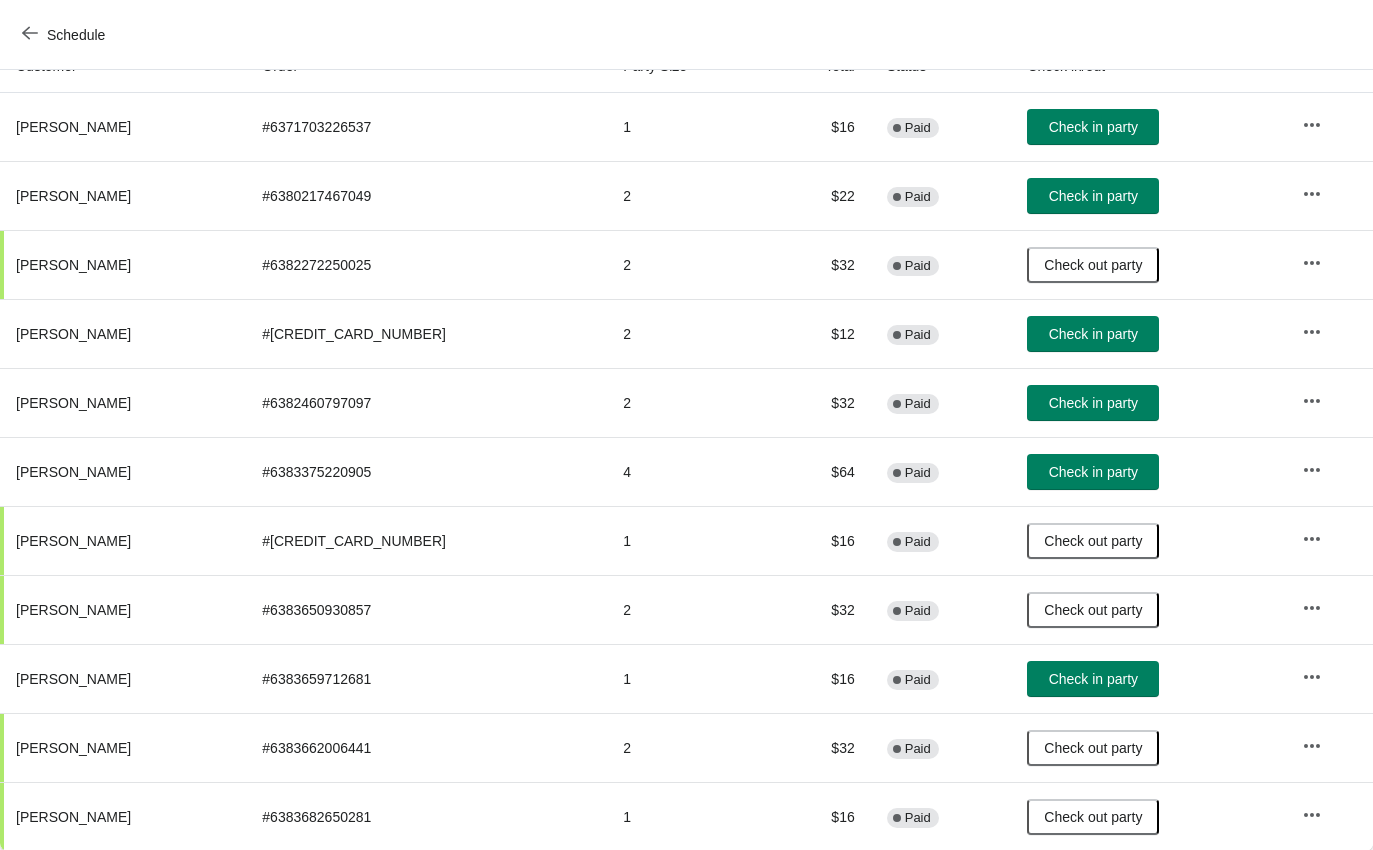 click on "Check in party" at bounding box center (1093, 127) 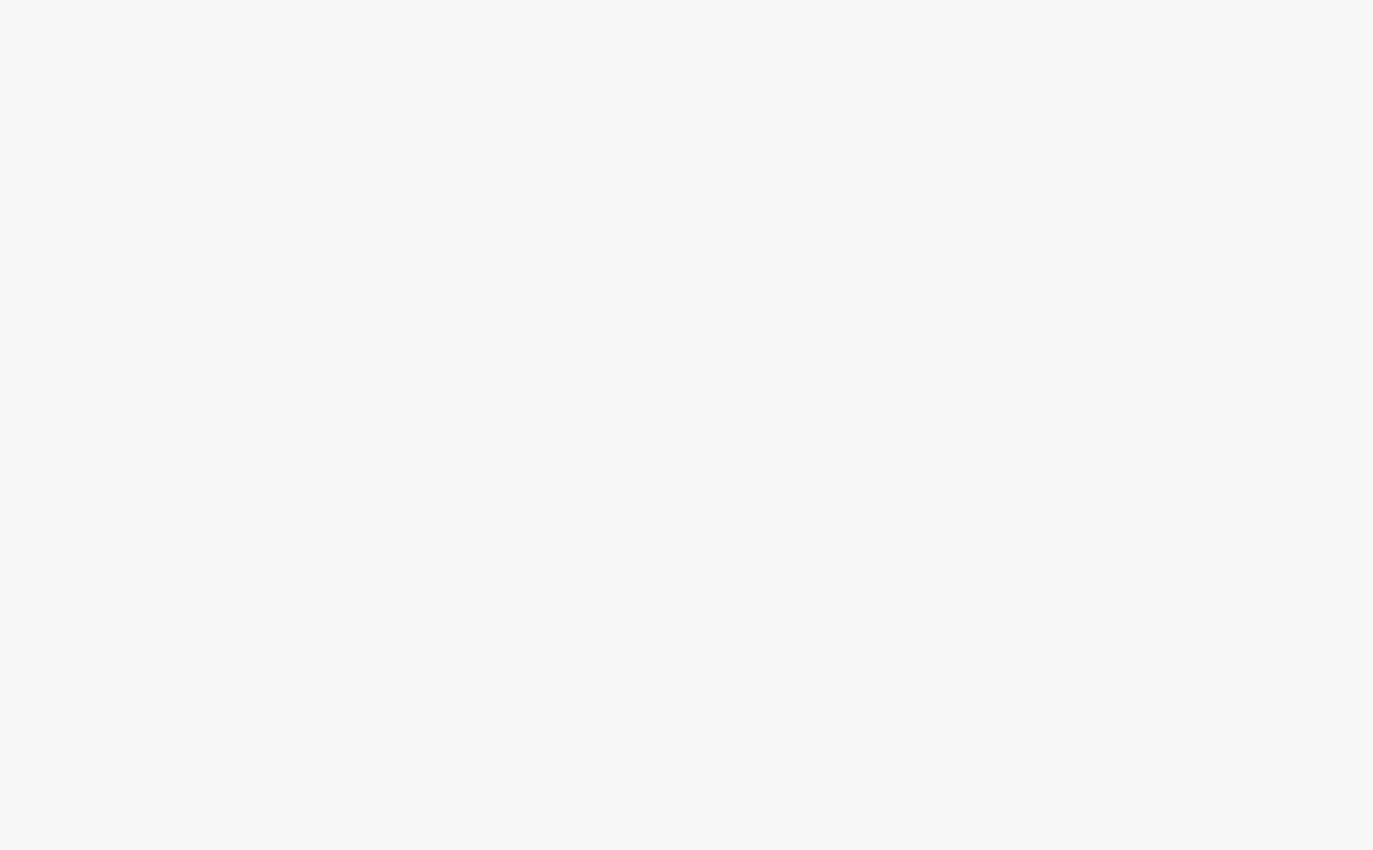 scroll, scrollTop: 0, scrollLeft: 0, axis: both 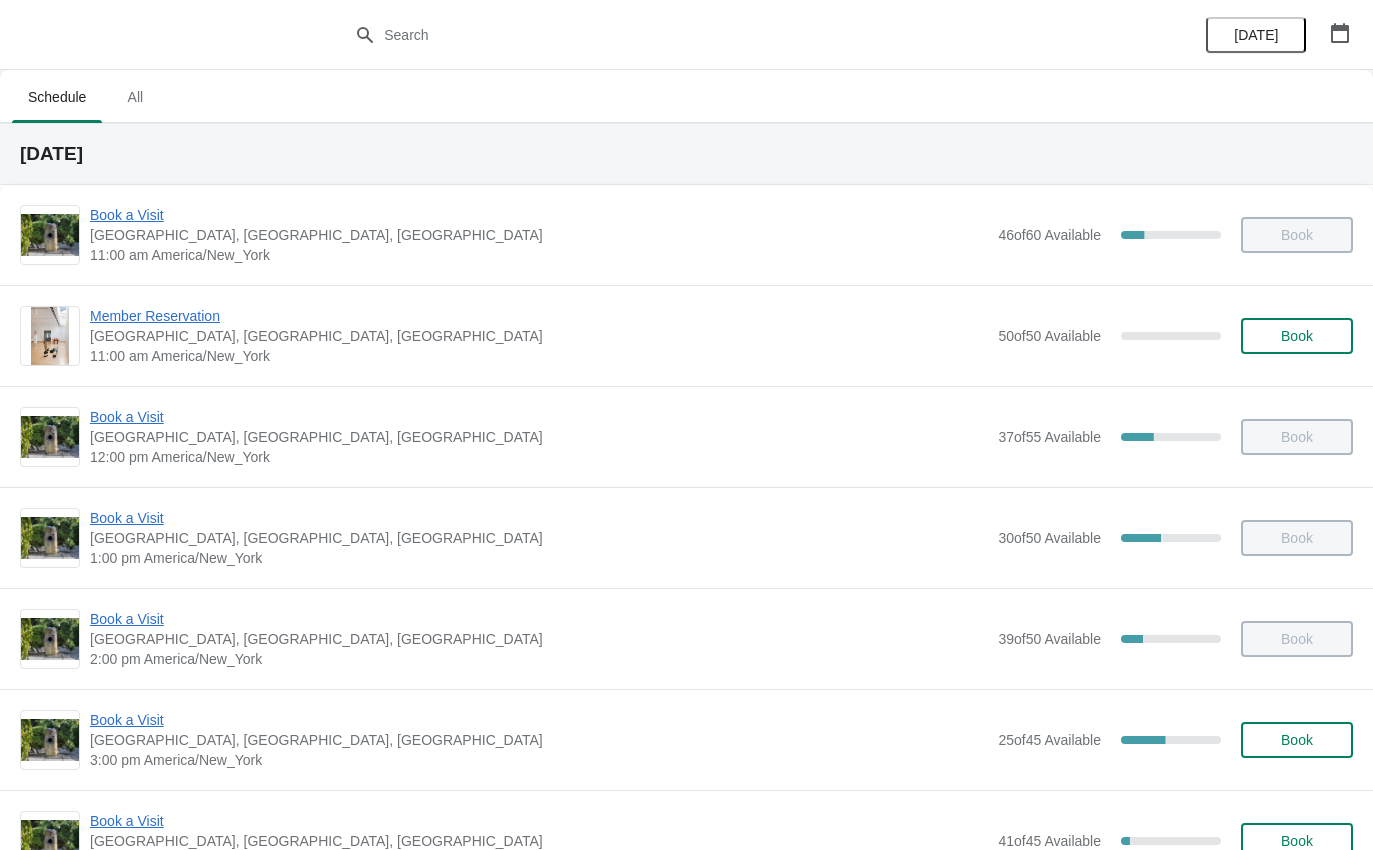 click on "Book a Visit" at bounding box center [539, 720] 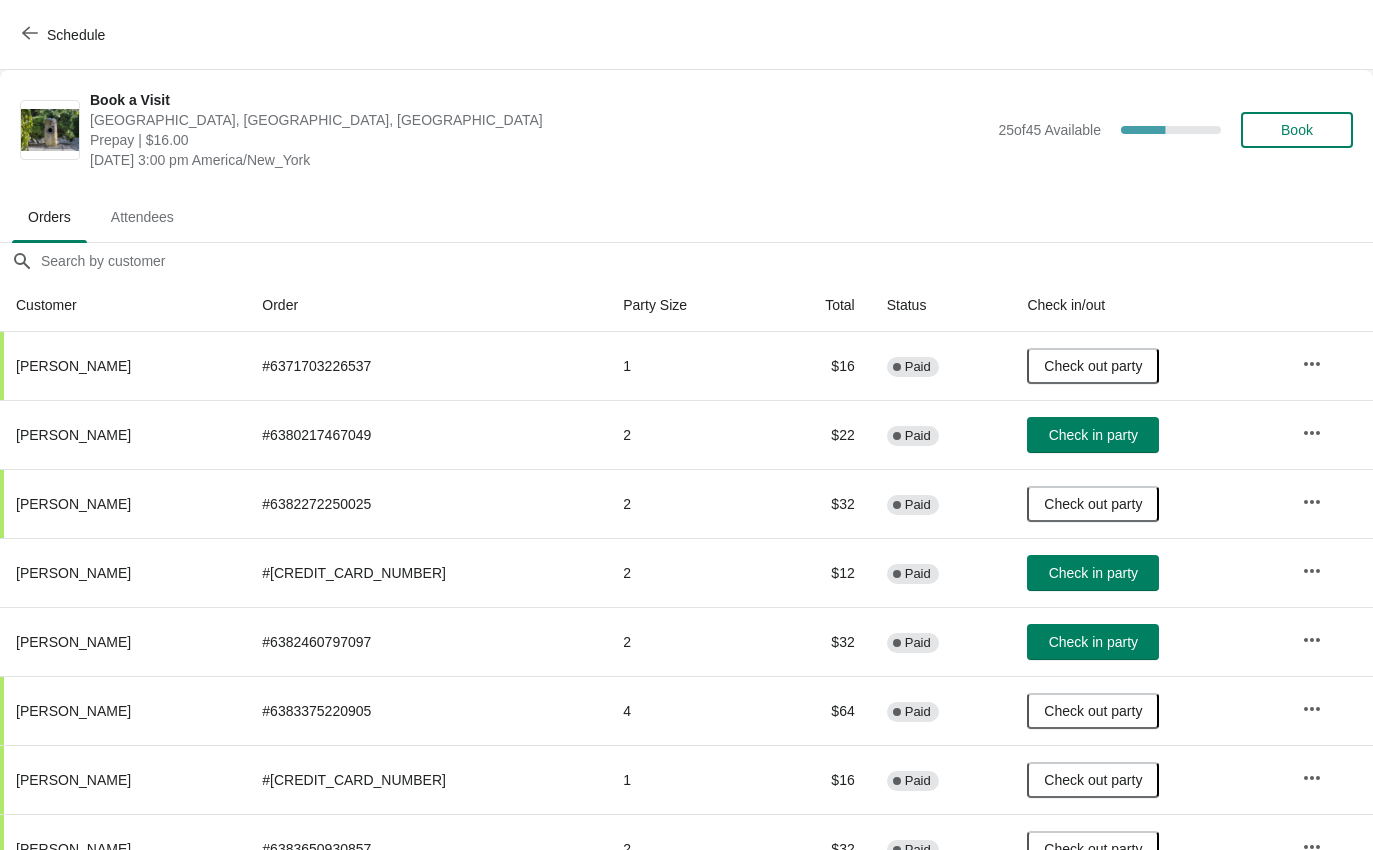 click on "Check in party" at bounding box center (1093, 642) 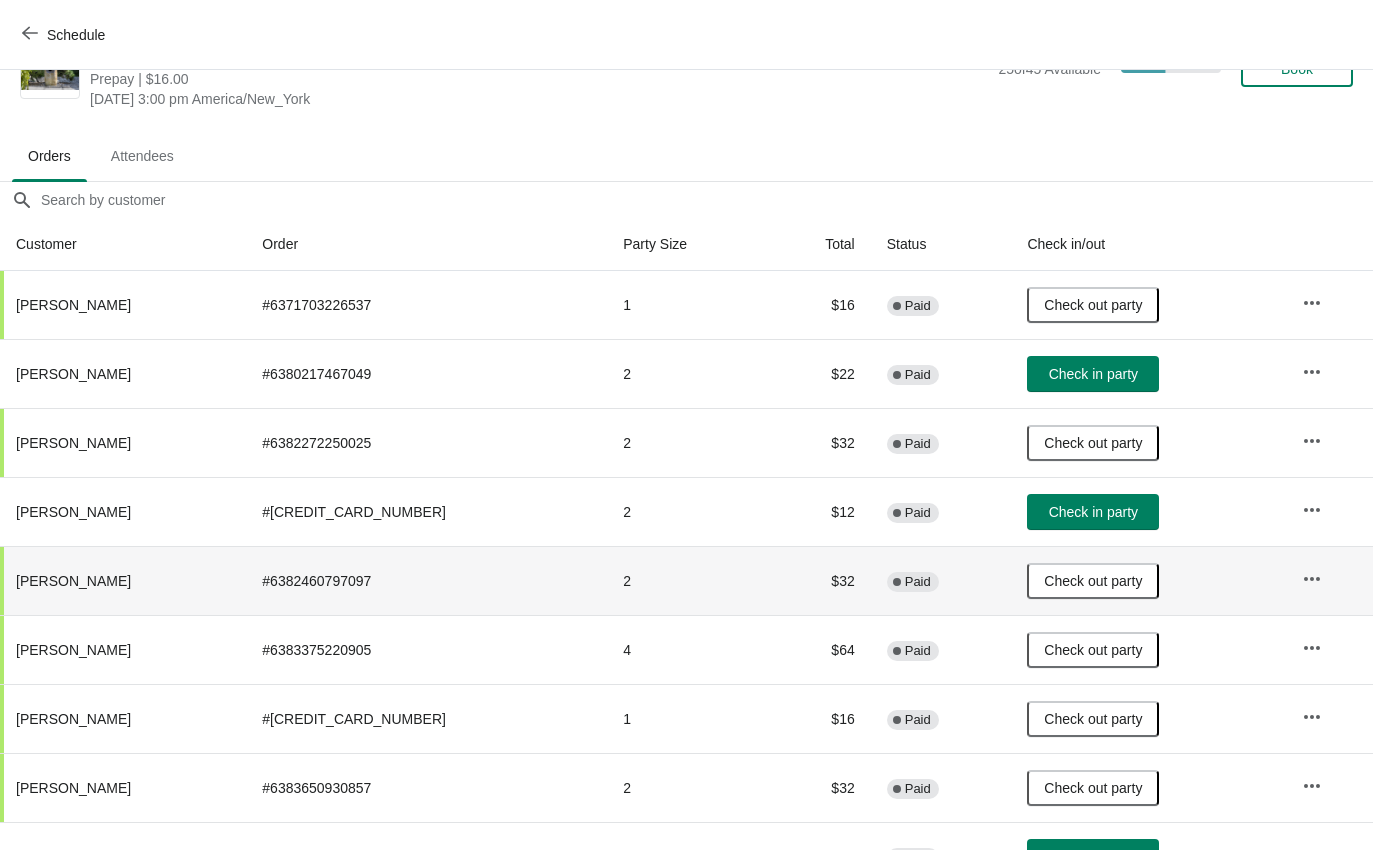scroll, scrollTop: 61, scrollLeft: 0, axis: vertical 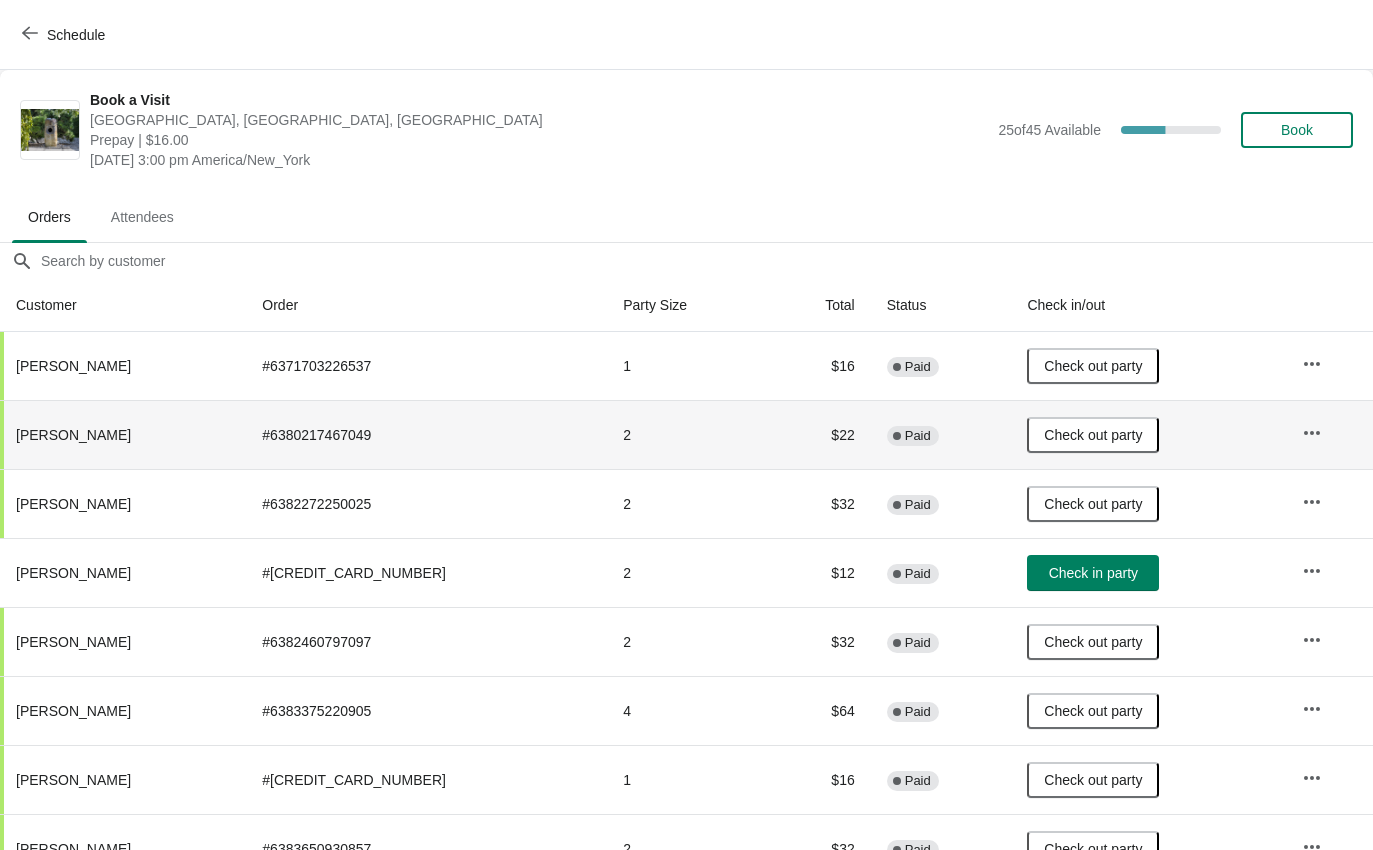 click on "Schedule" at bounding box center (65, 34) 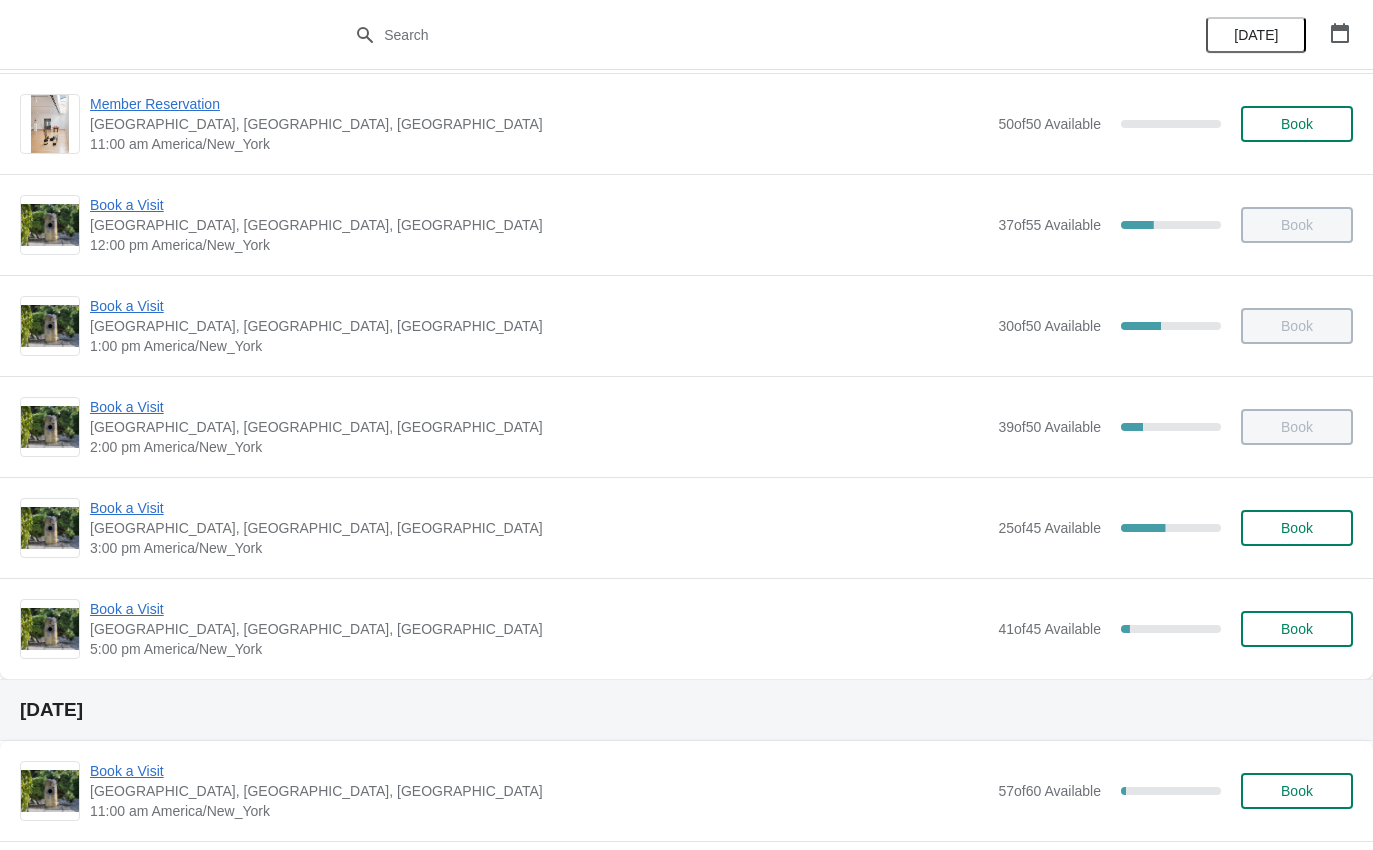 scroll, scrollTop: 230, scrollLeft: 0, axis: vertical 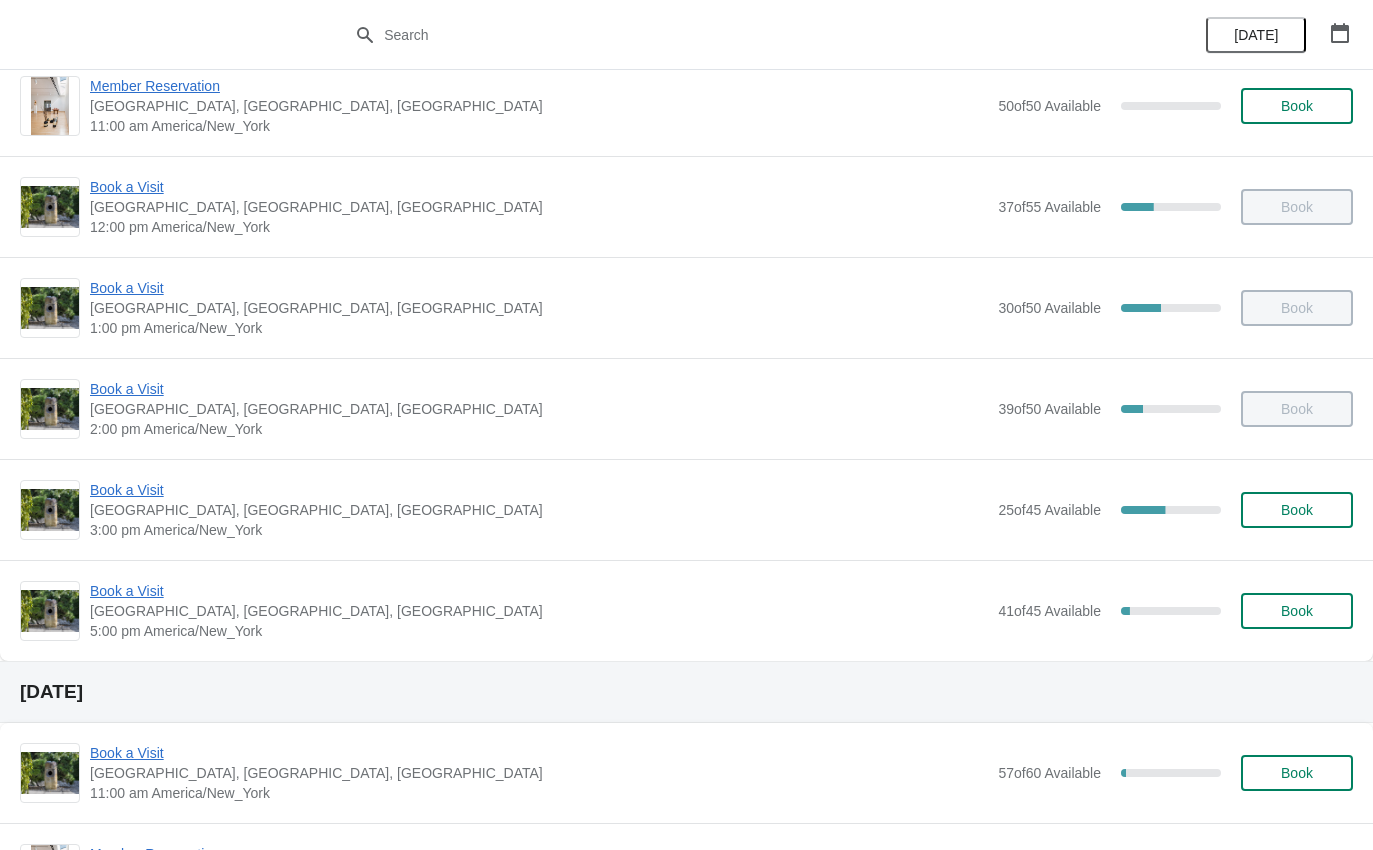 click on "[GEOGRAPHIC_DATA], [GEOGRAPHIC_DATA], [GEOGRAPHIC_DATA]" at bounding box center [539, 308] 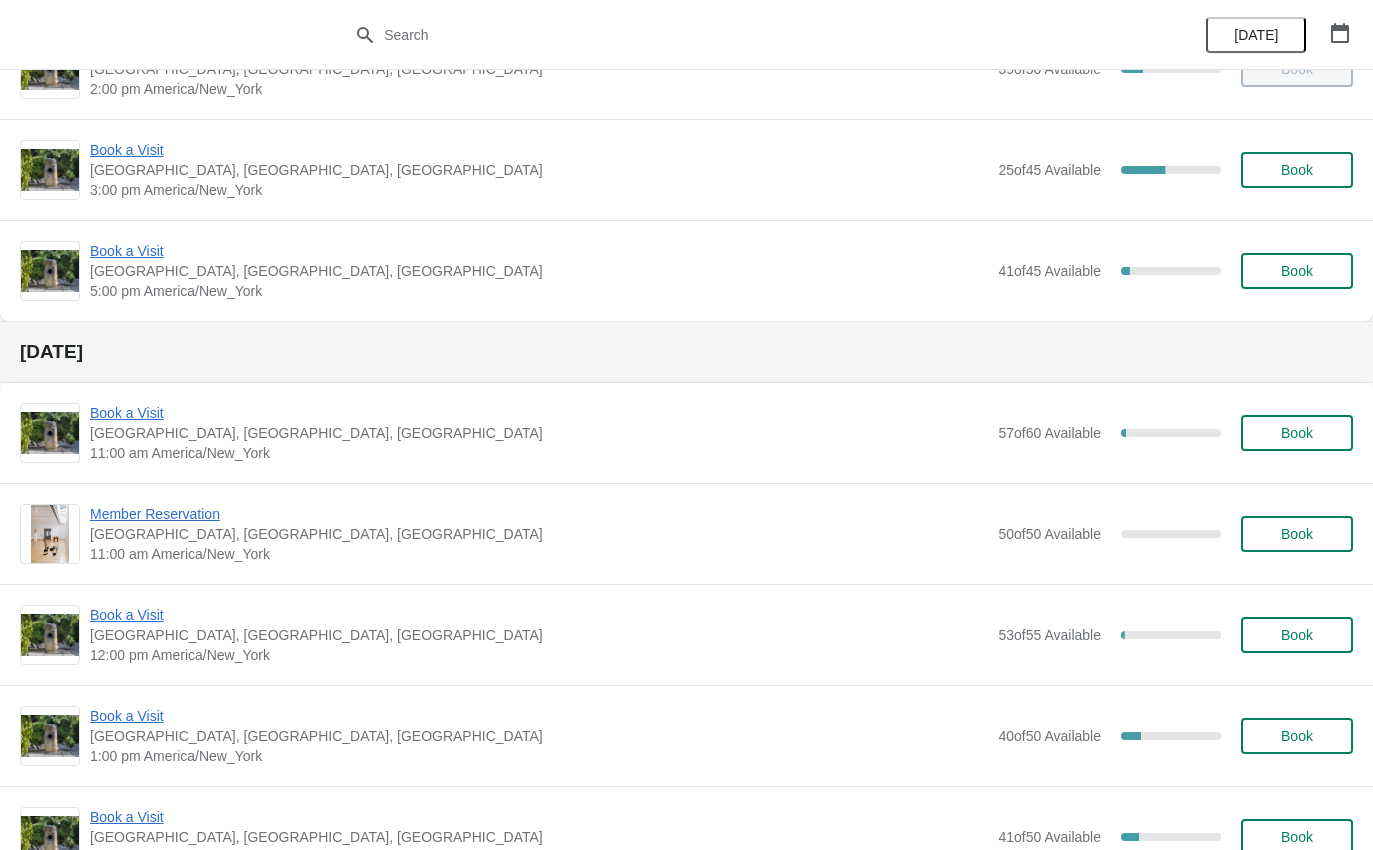 scroll, scrollTop: 513, scrollLeft: 0, axis: vertical 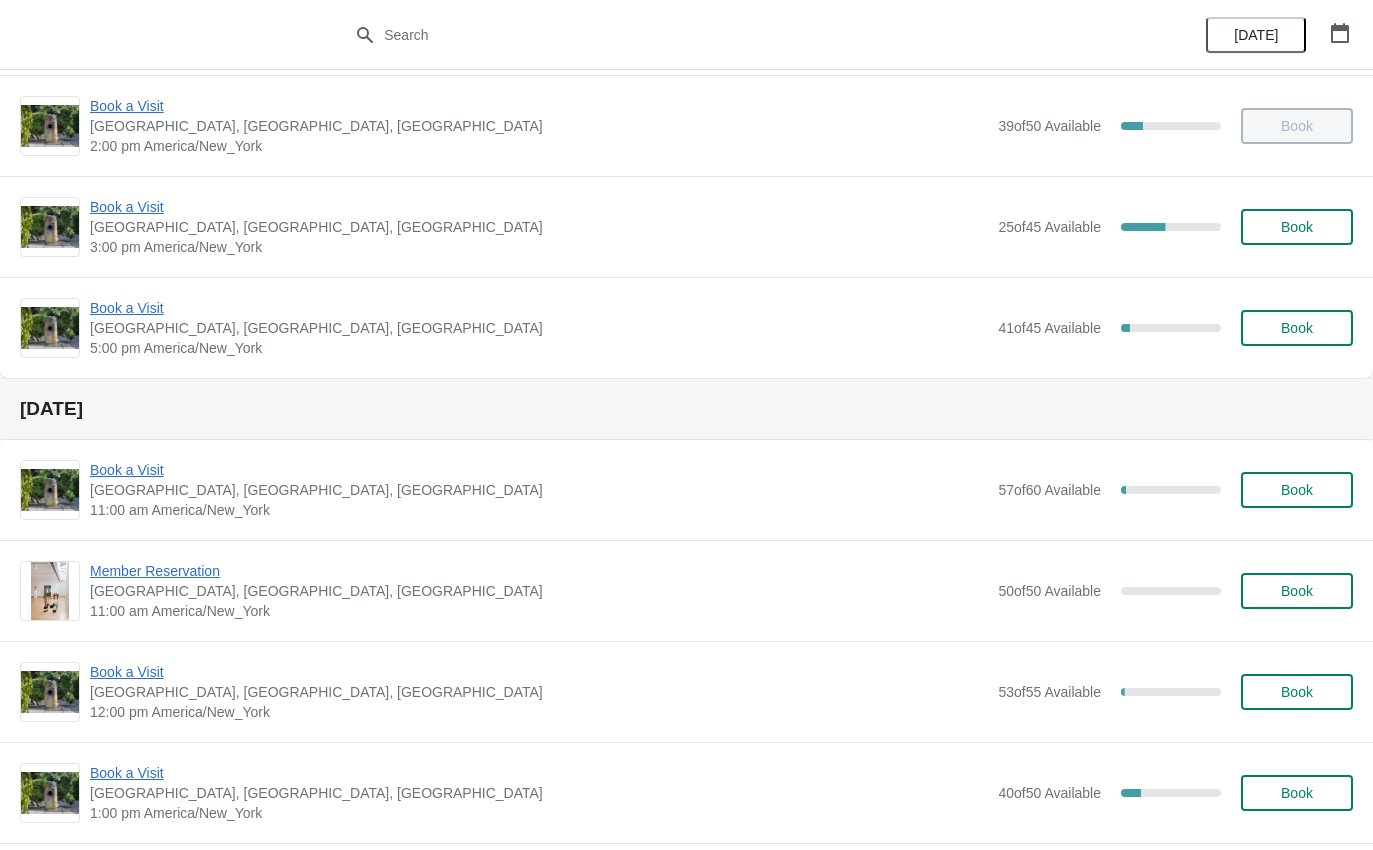 click on "Book a Visit" at bounding box center (539, 207) 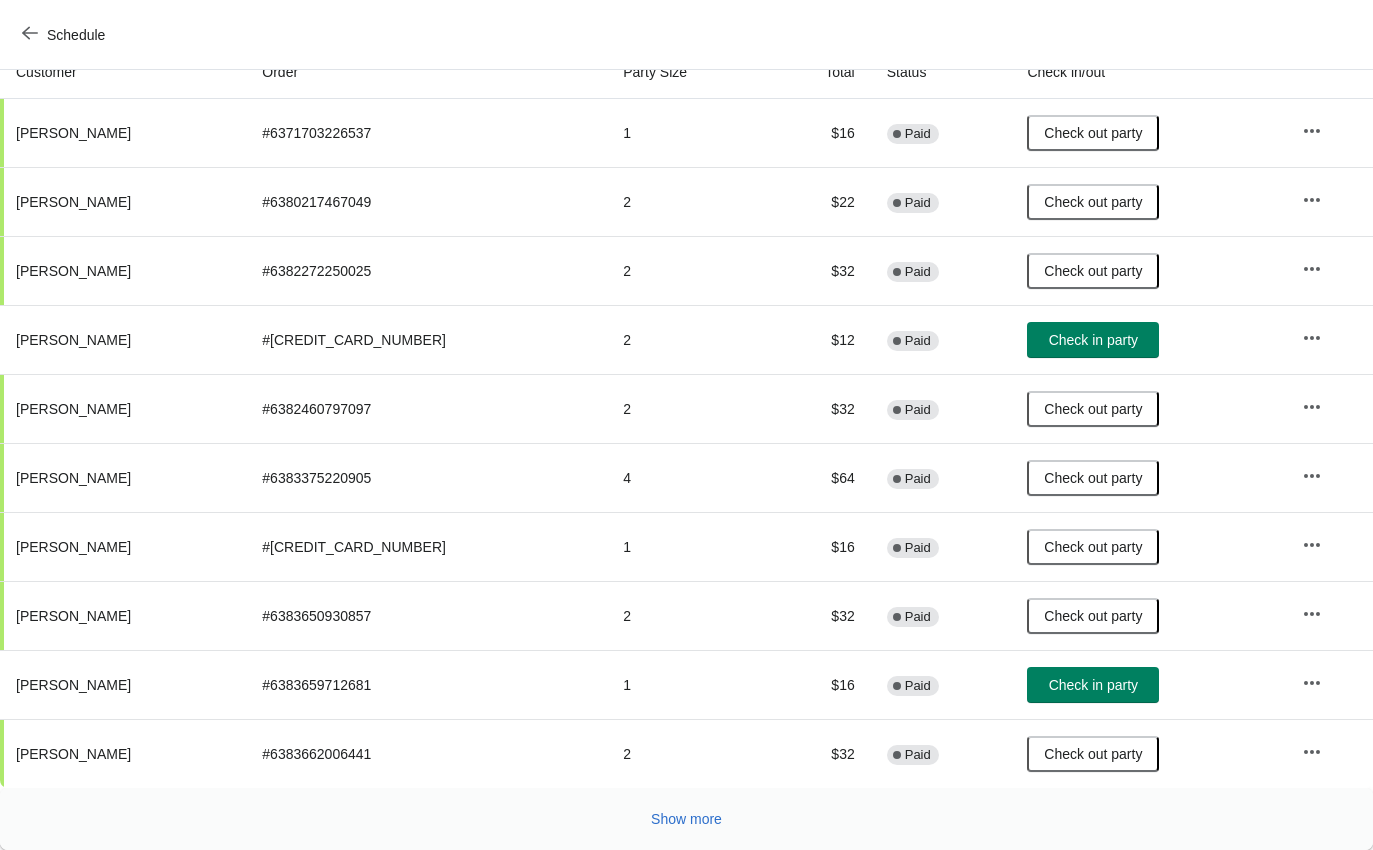 scroll, scrollTop: 233, scrollLeft: 0, axis: vertical 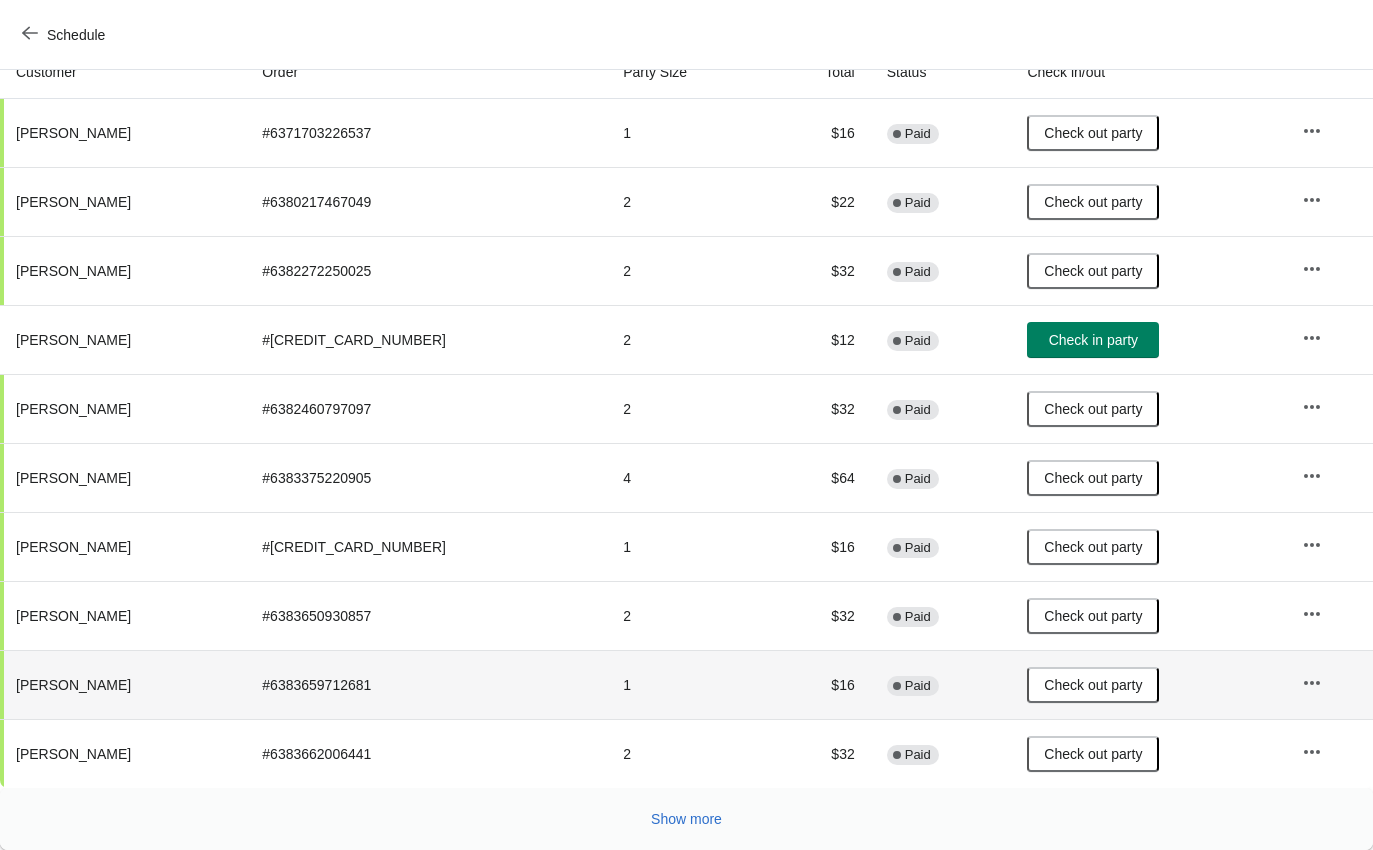 click on "Schedule" at bounding box center (65, 35) 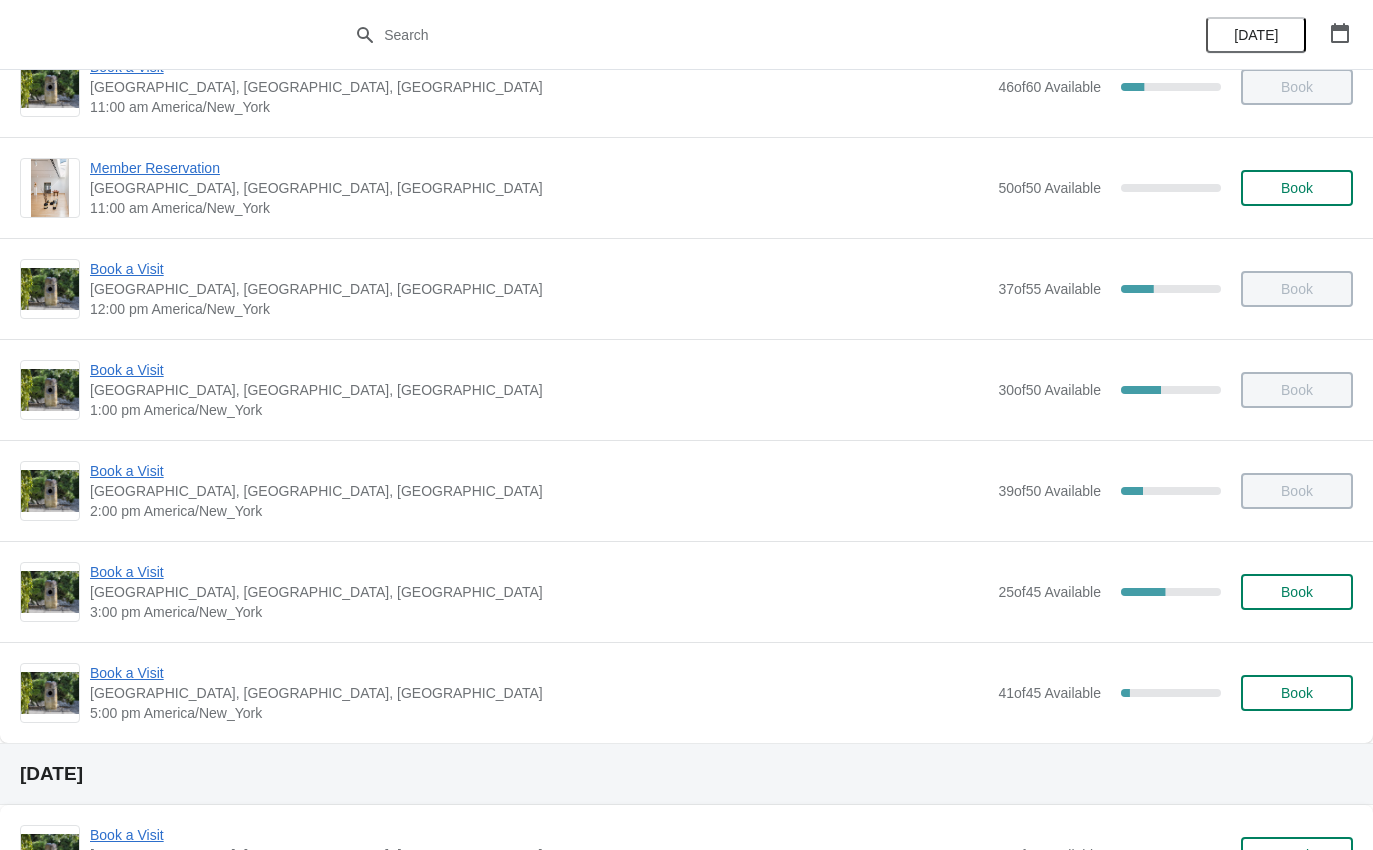 scroll, scrollTop: 155, scrollLeft: 0, axis: vertical 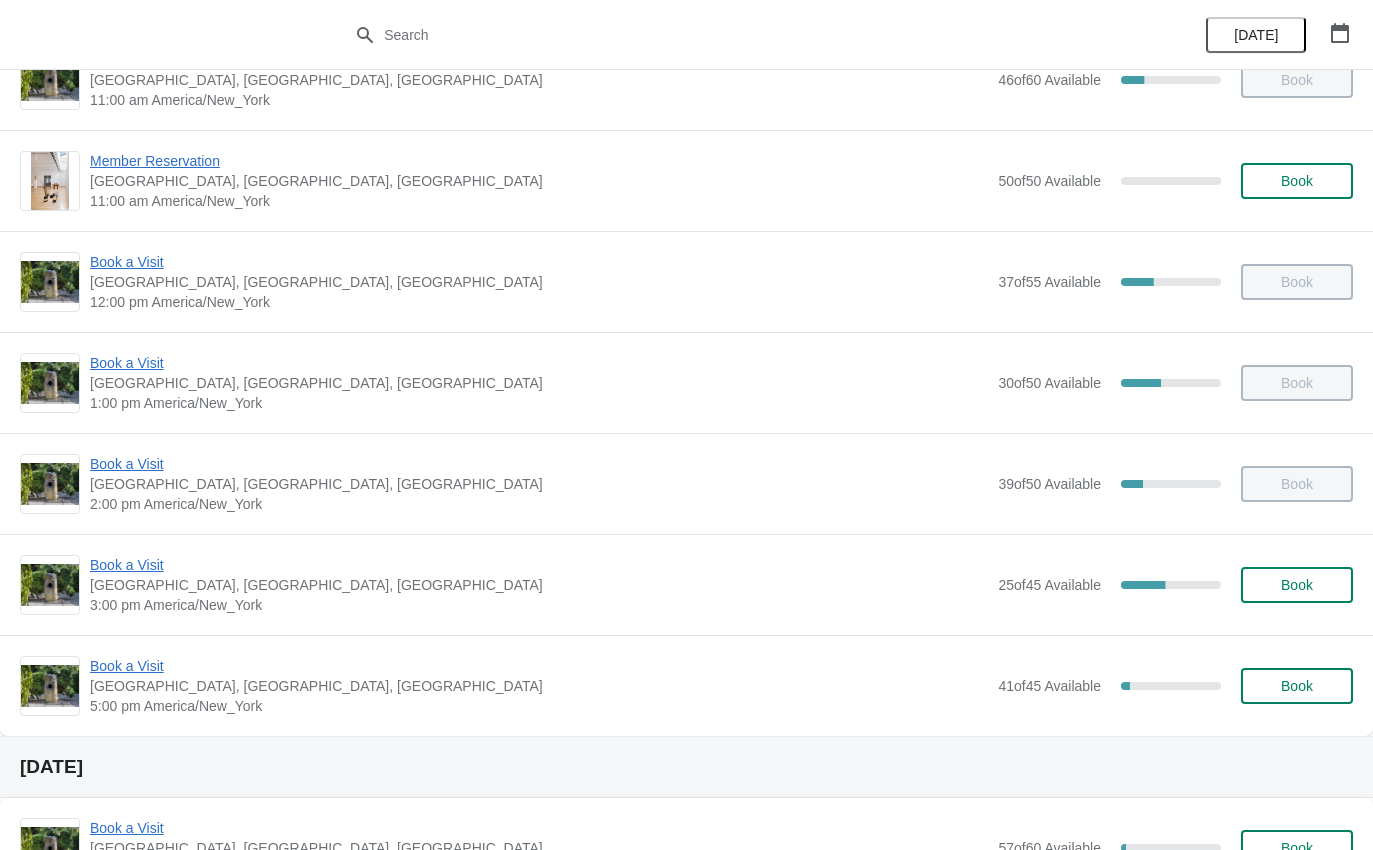 click on "[GEOGRAPHIC_DATA], [GEOGRAPHIC_DATA], [GEOGRAPHIC_DATA]" at bounding box center [539, 585] 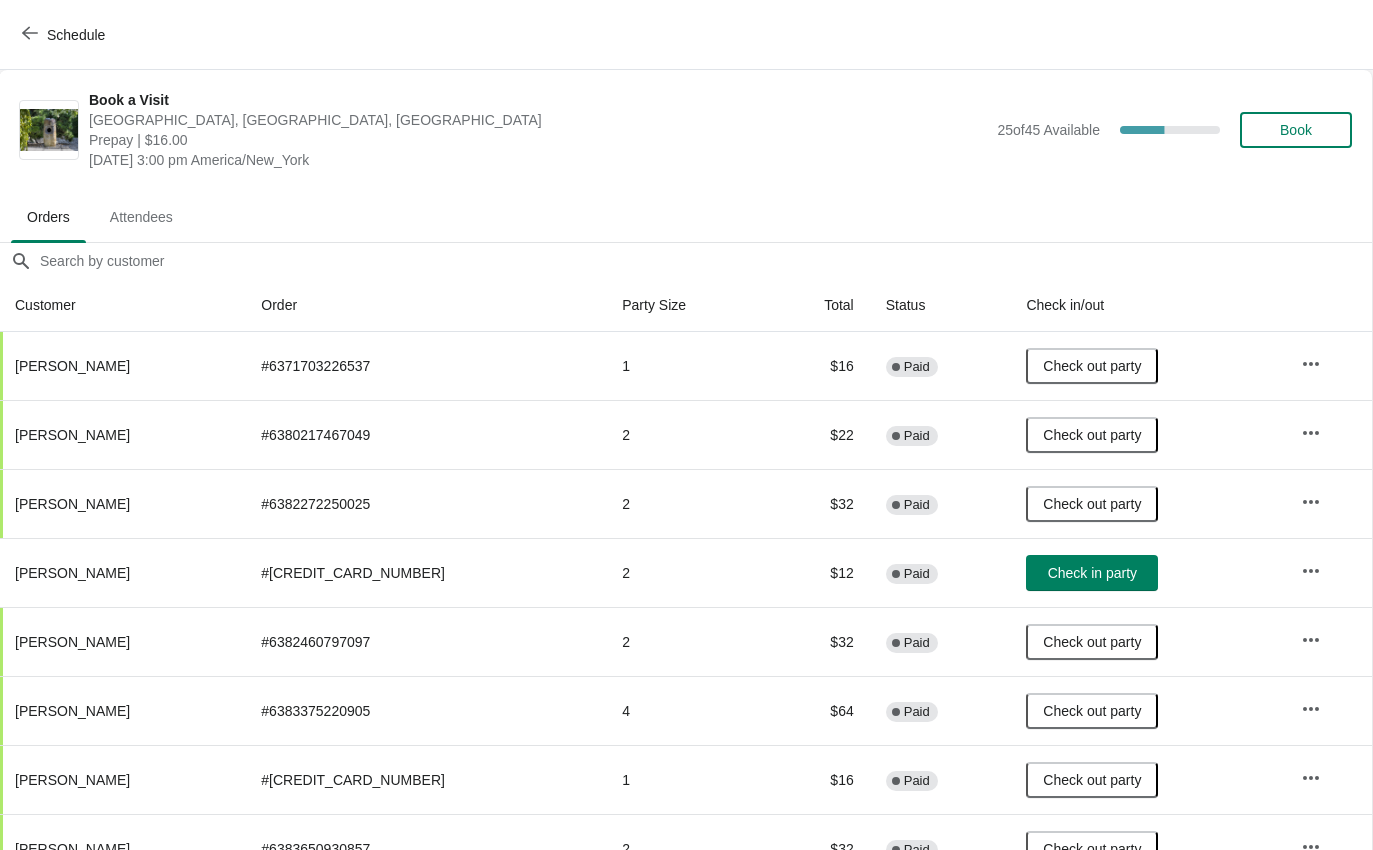 scroll, scrollTop: 0, scrollLeft: 1, axis: horizontal 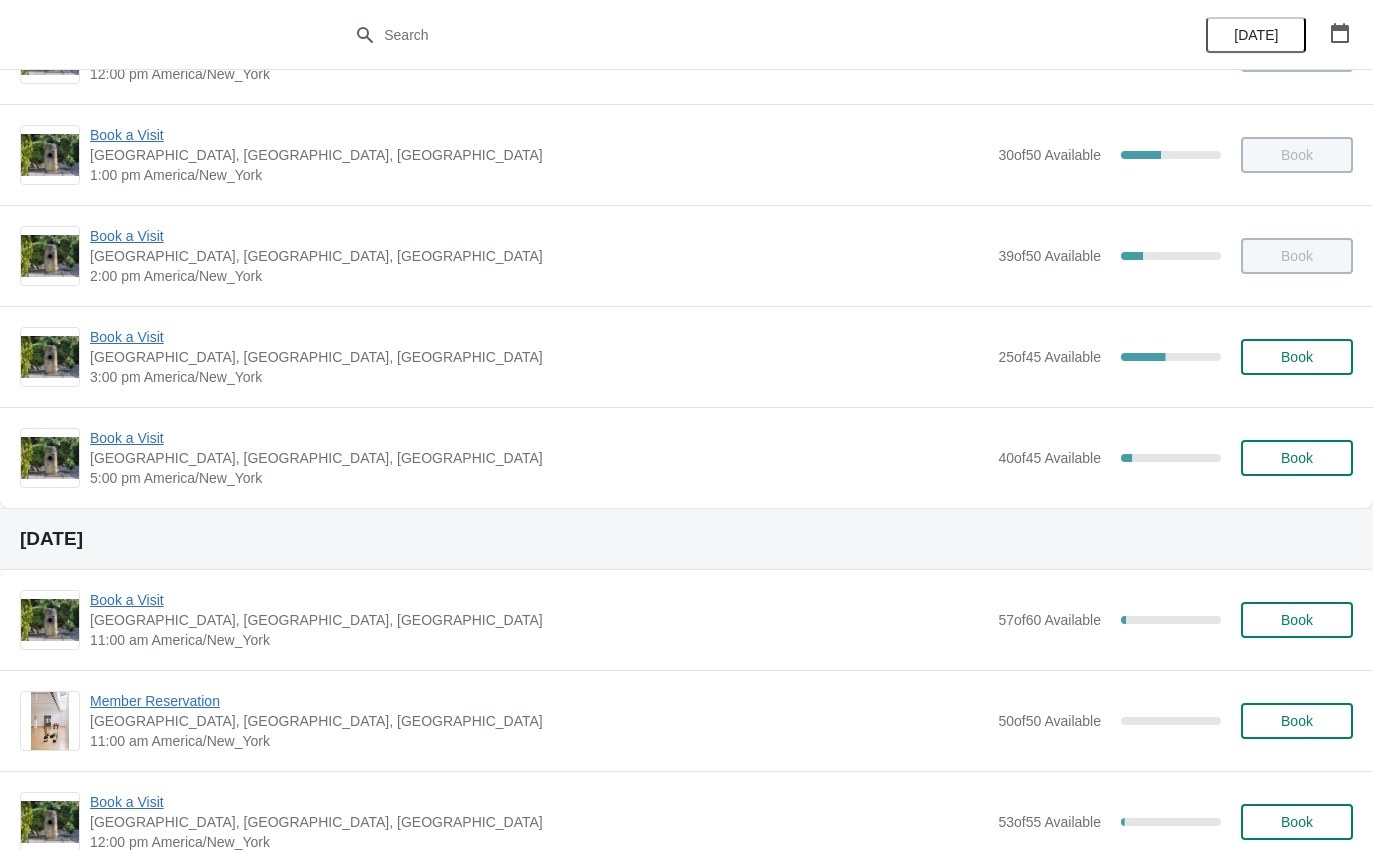 click on "Book a Visit" at bounding box center [539, 236] 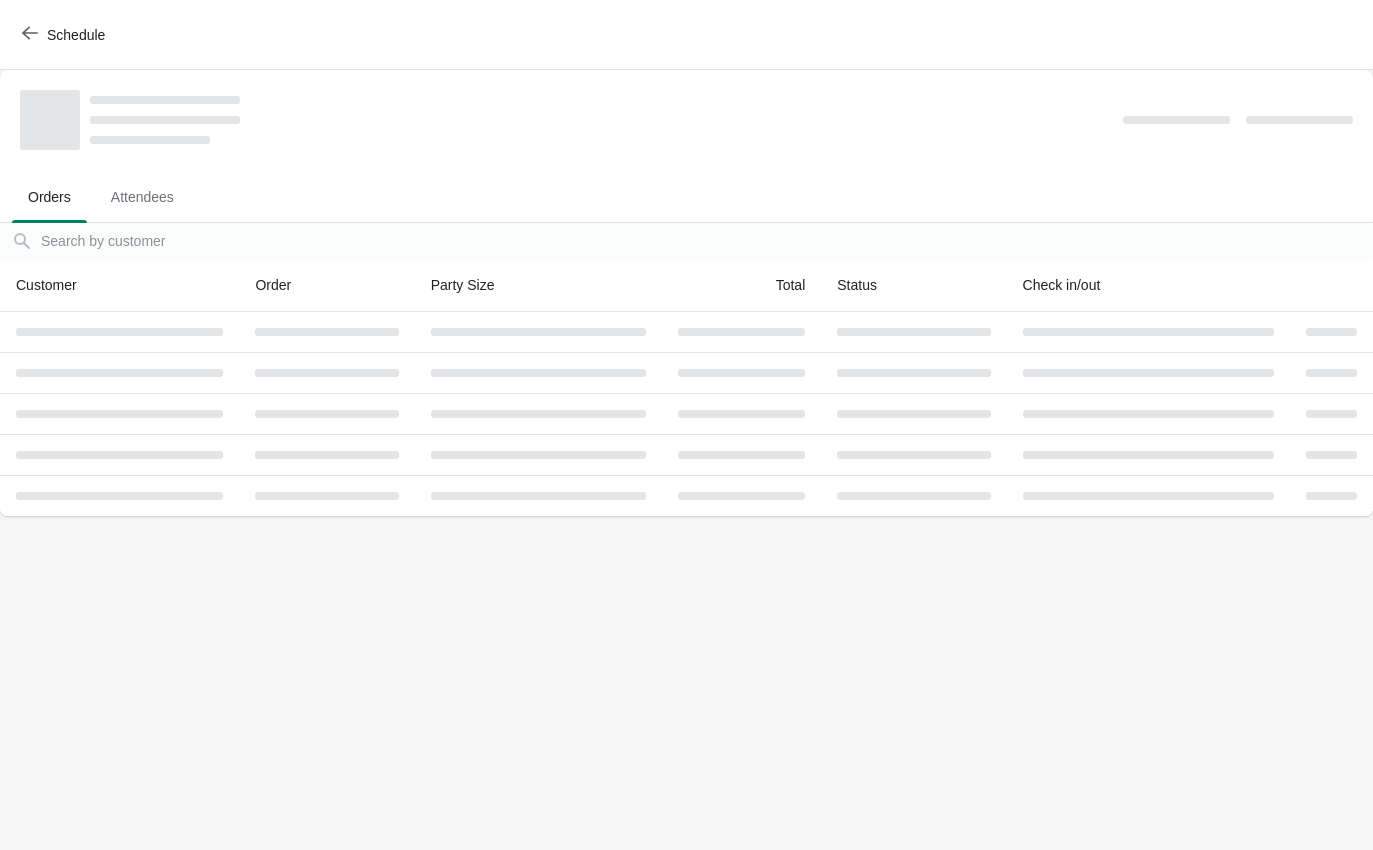 scroll, scrollTop: 0, scrollLeft: 0, axis: both 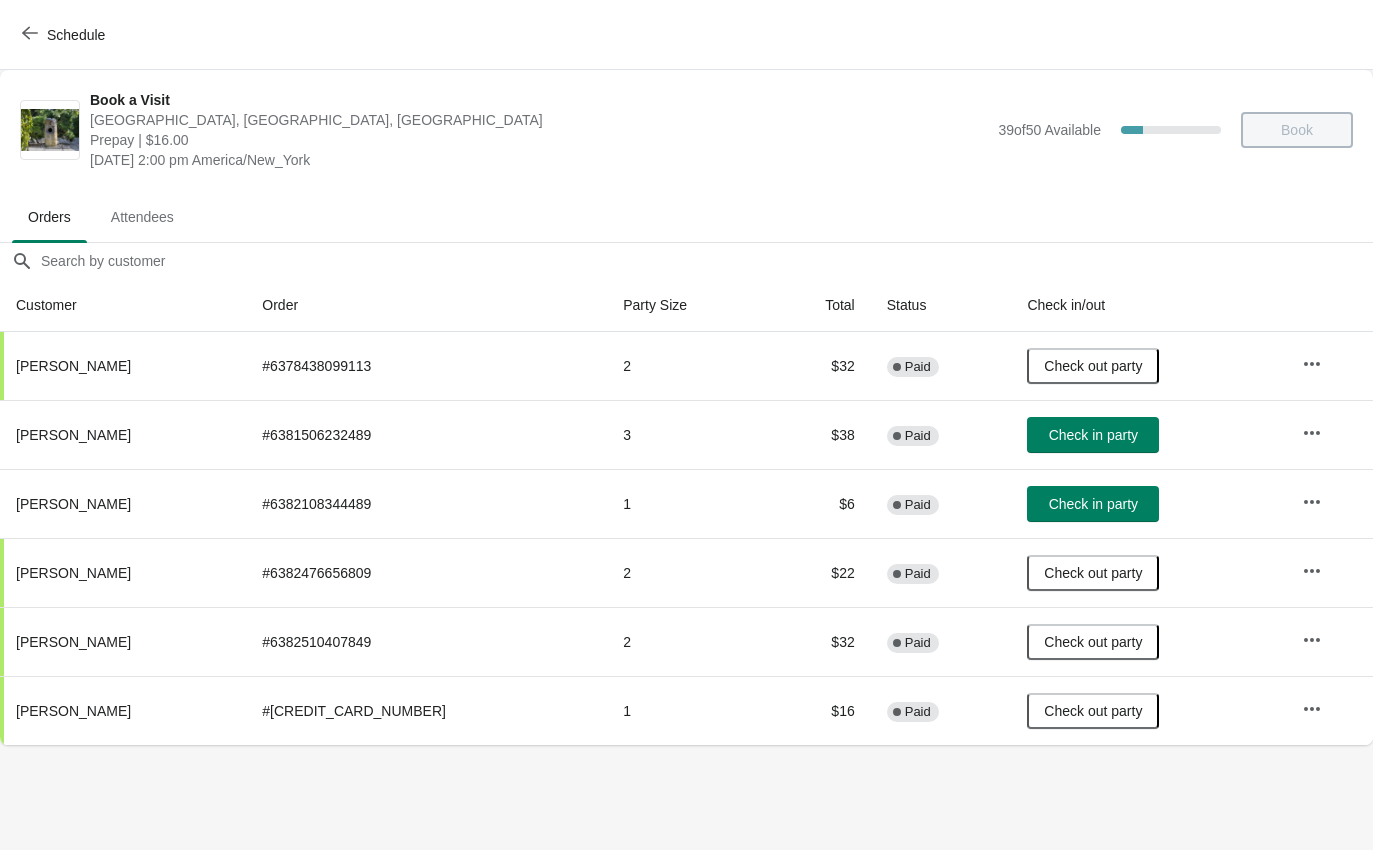 click 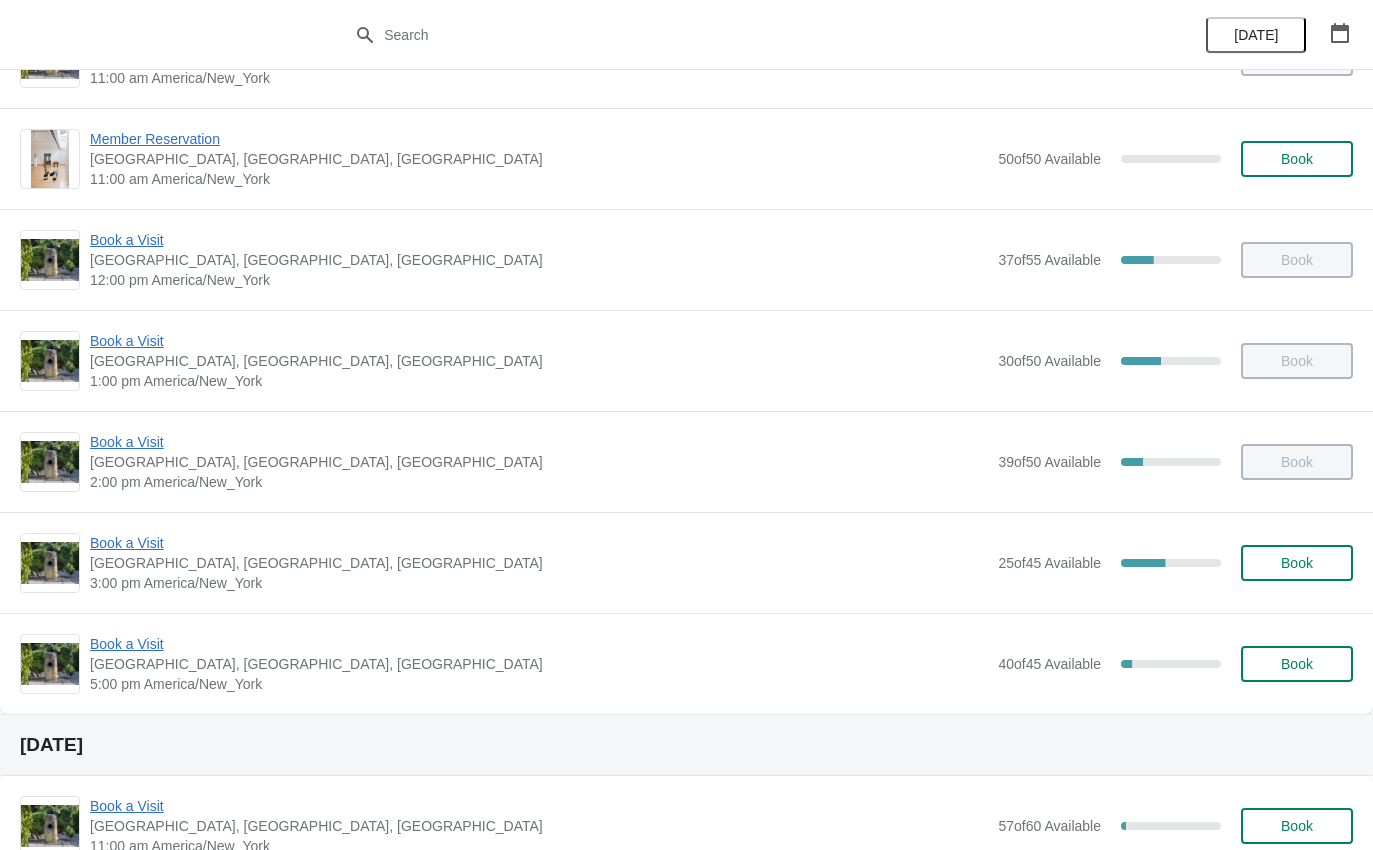 scroll, scrollTop: 222, scrollLeft: 0, axis: vertical 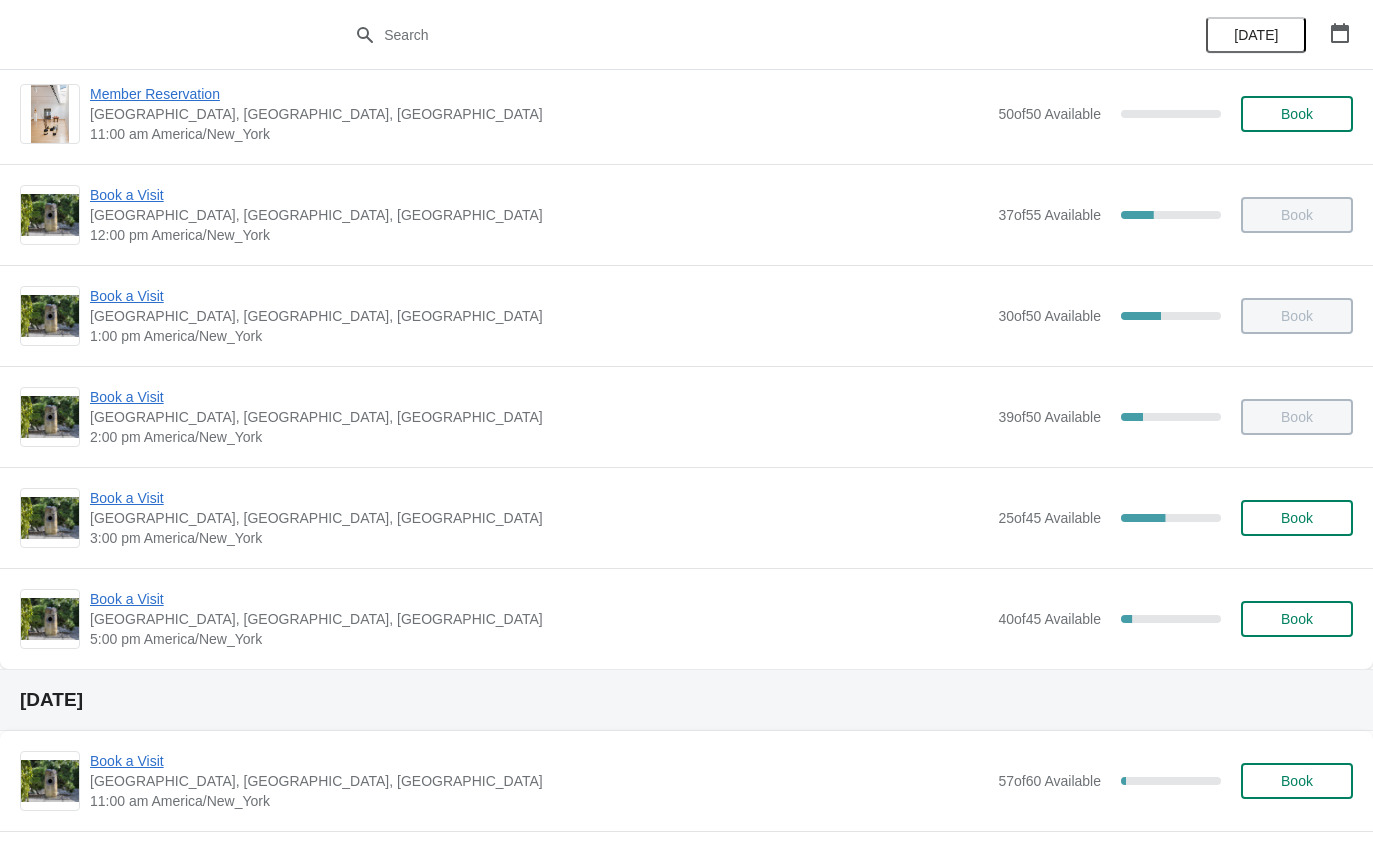 click on "Book a Visit" at bounding box center [539, 498] 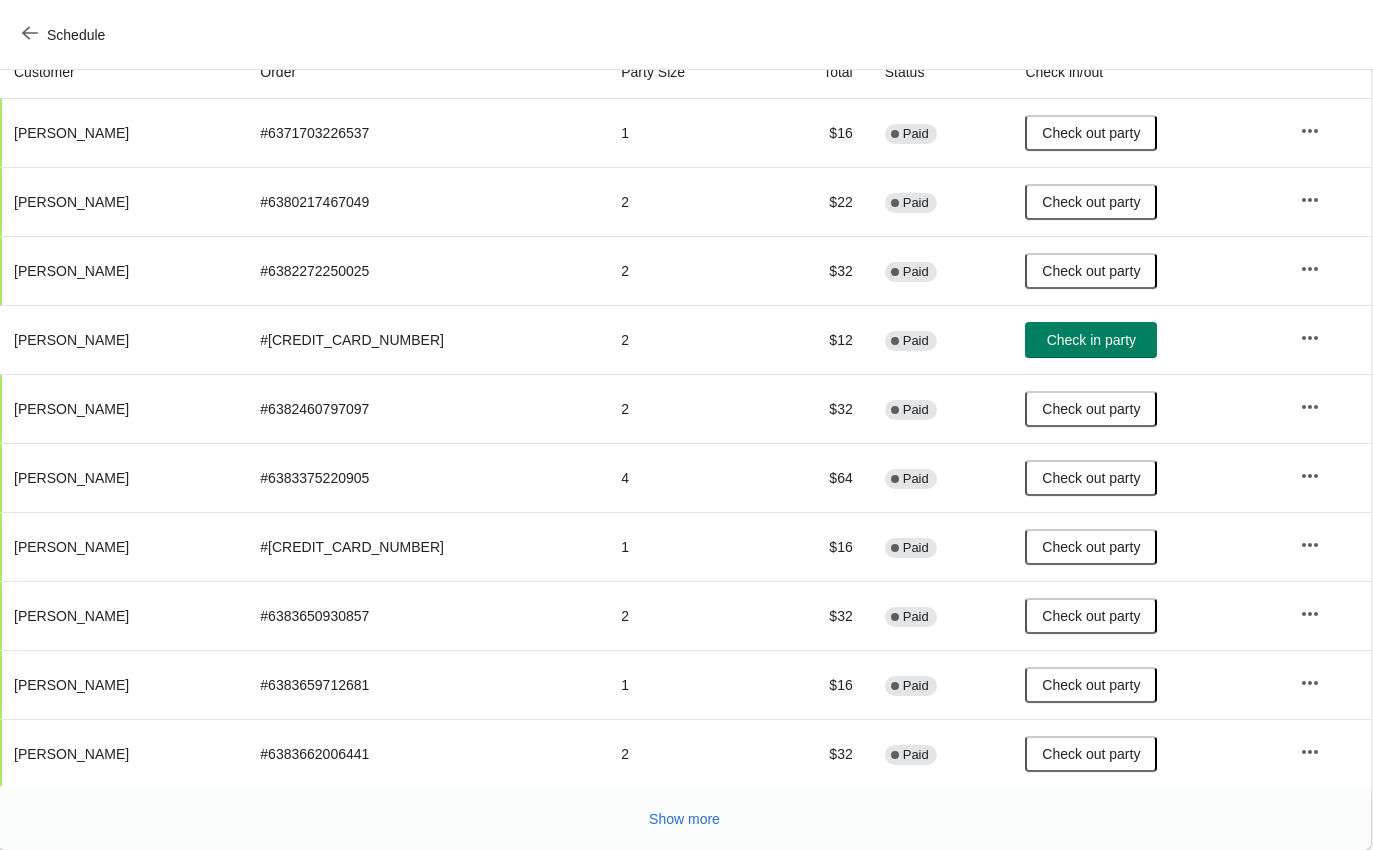 scroll, scrollTop: 233, scrollLeft: 1, axis: both 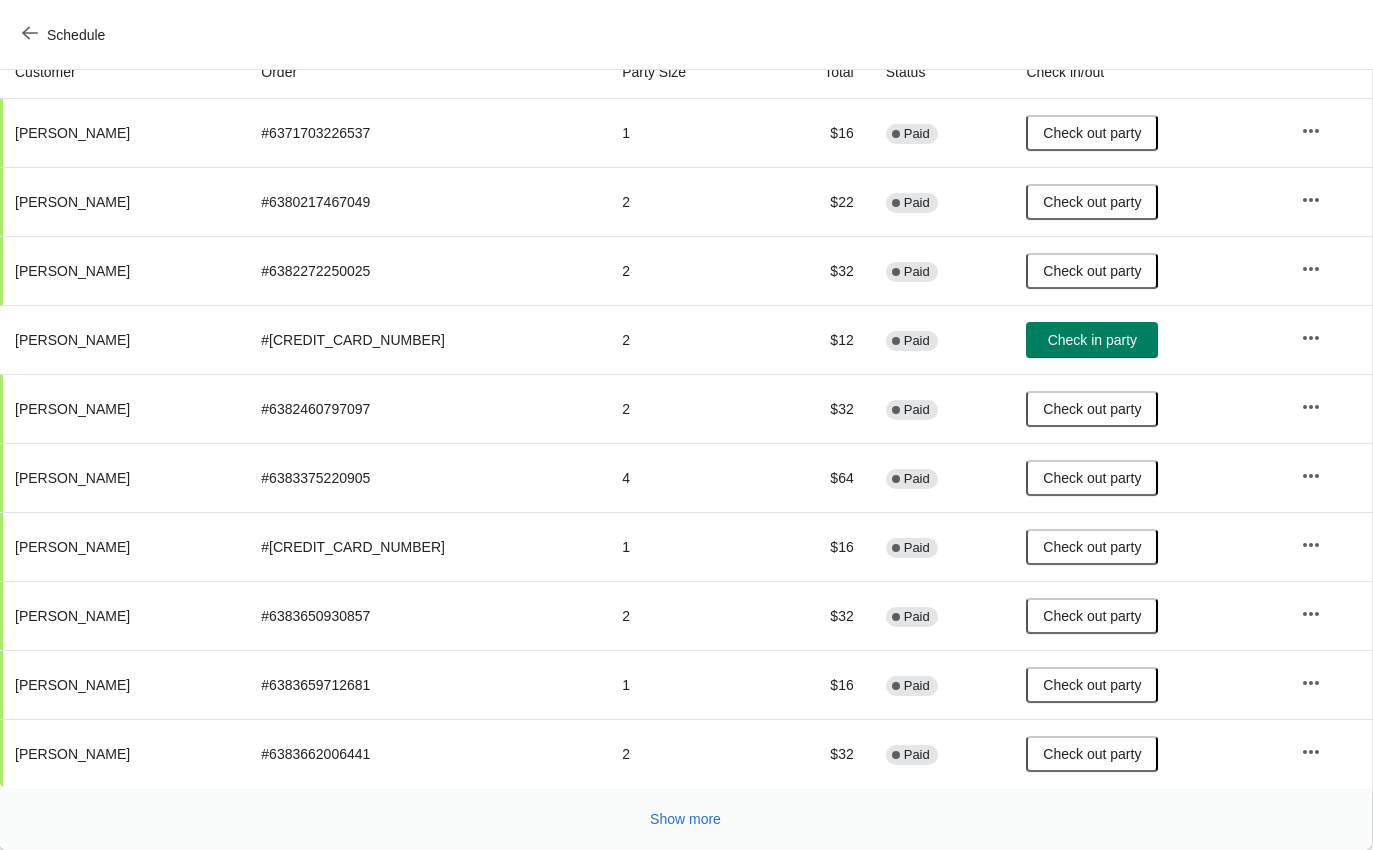 click on "Show more" at bounding box center (685, 819) 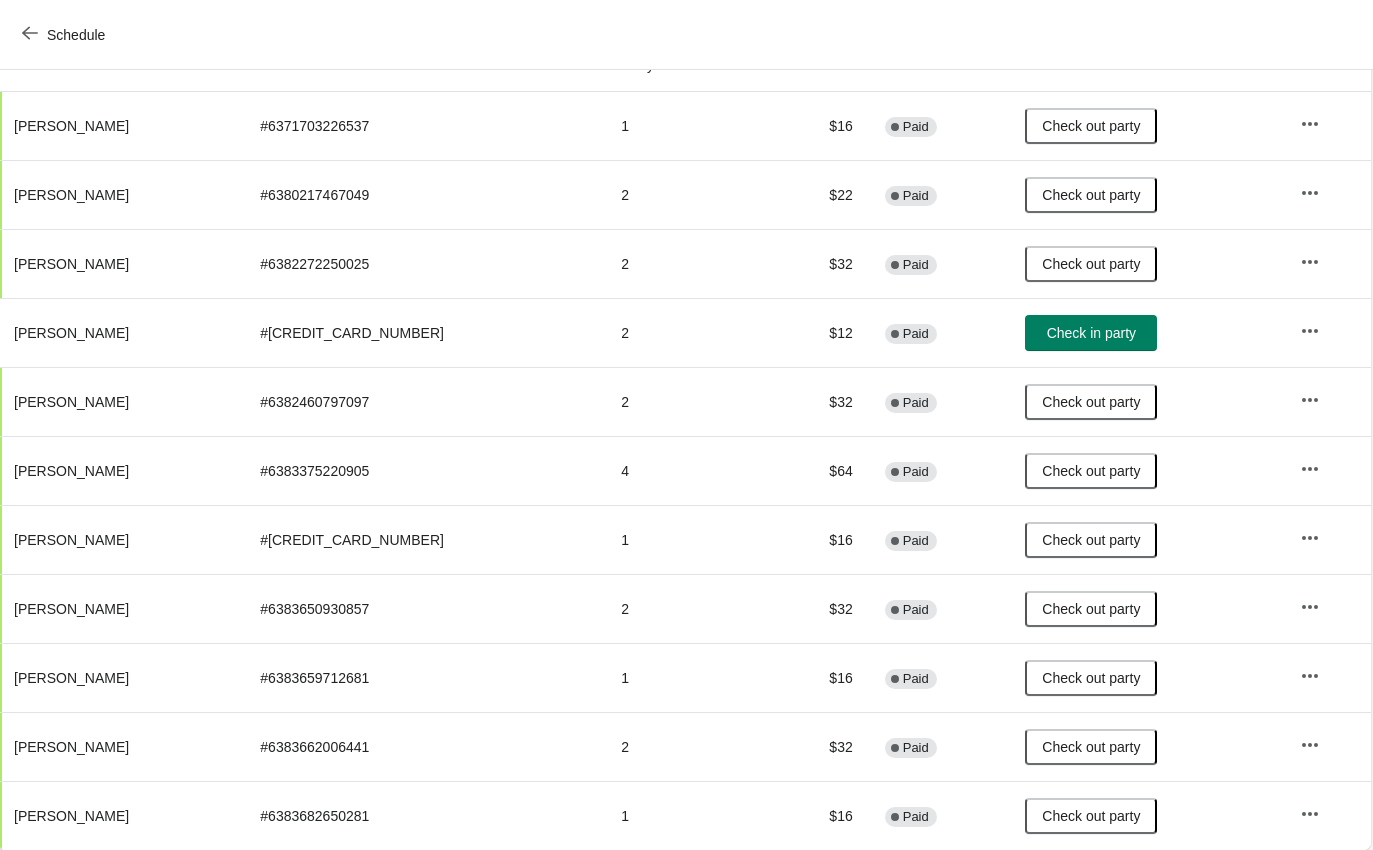 scroll, scrollTop: 240, scrollLeft: 1, axis: both 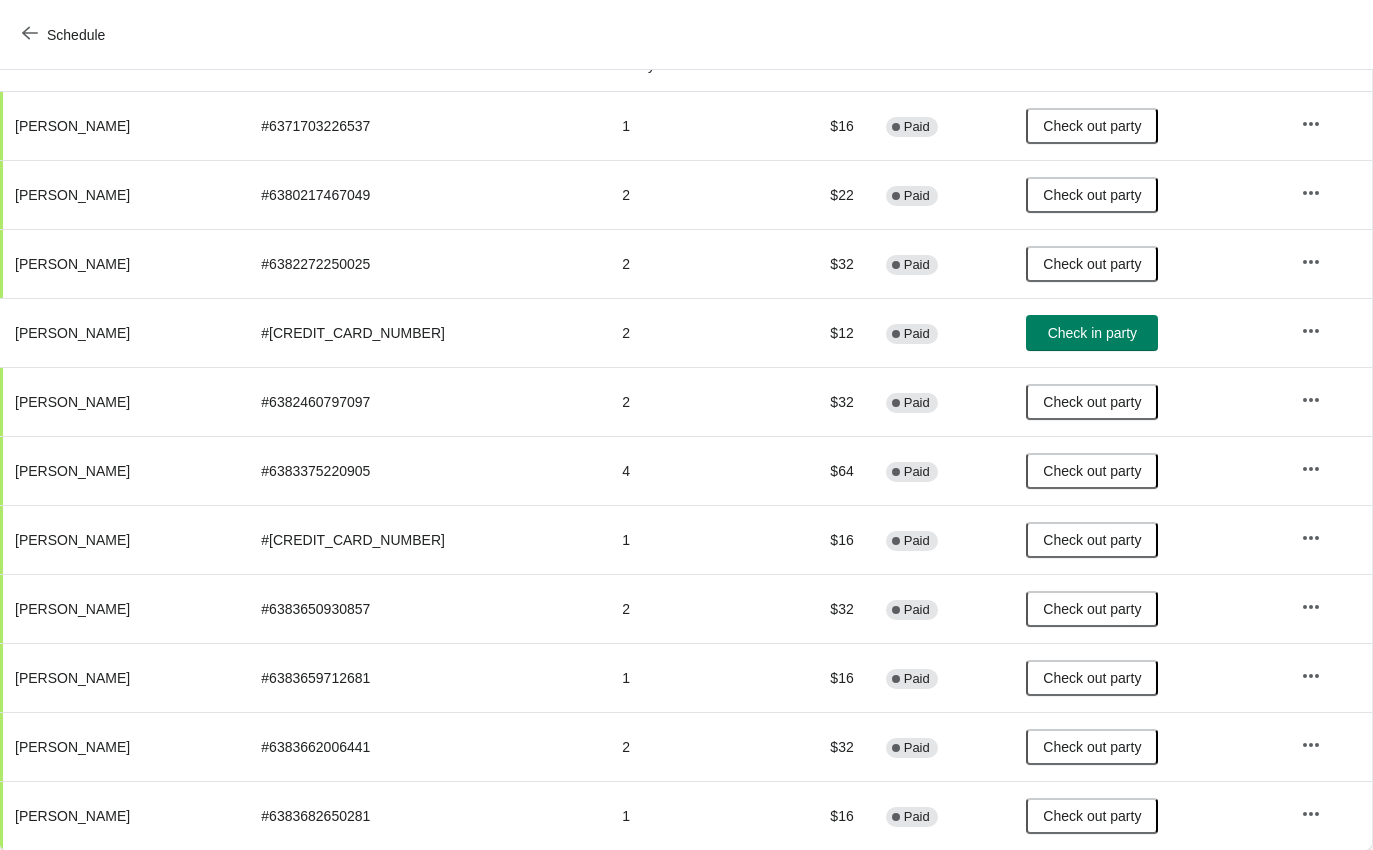 click on "Schedule" at bounding box center (65, 34) 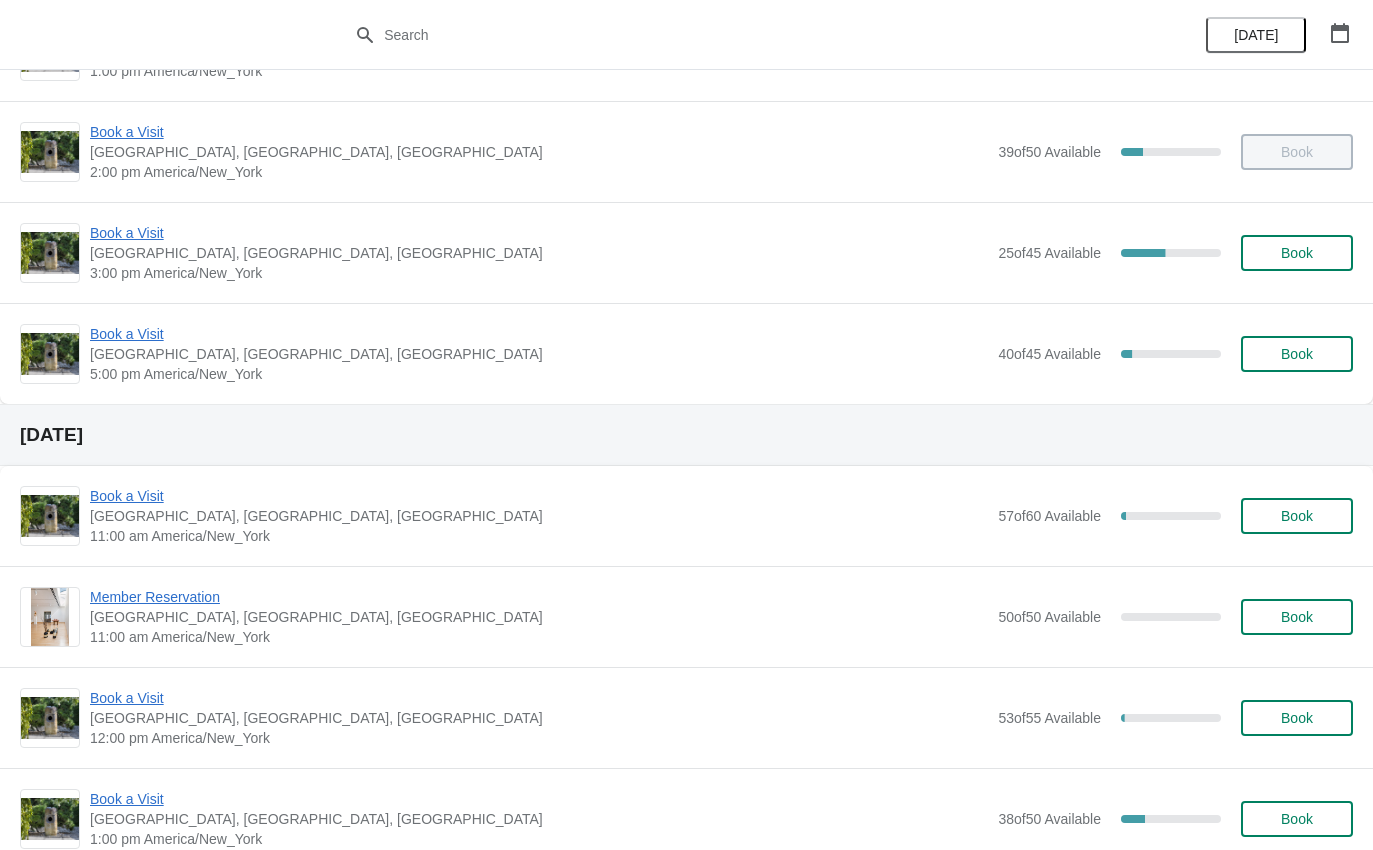 scroll, scrollTop: 485, scrollLeft: 0, axis: vertical 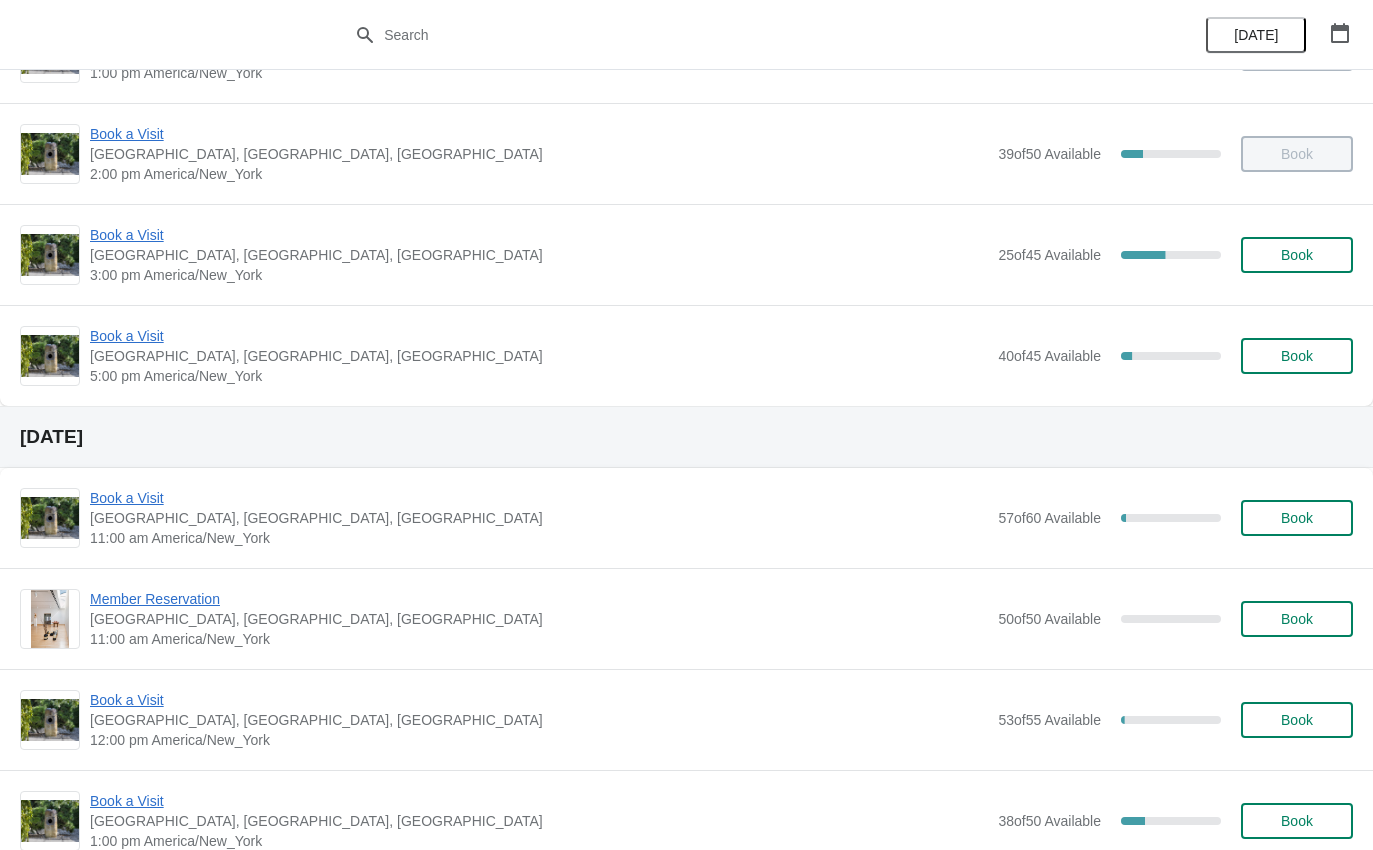 click on "Book a Visit" at bounding box center (539, 336) 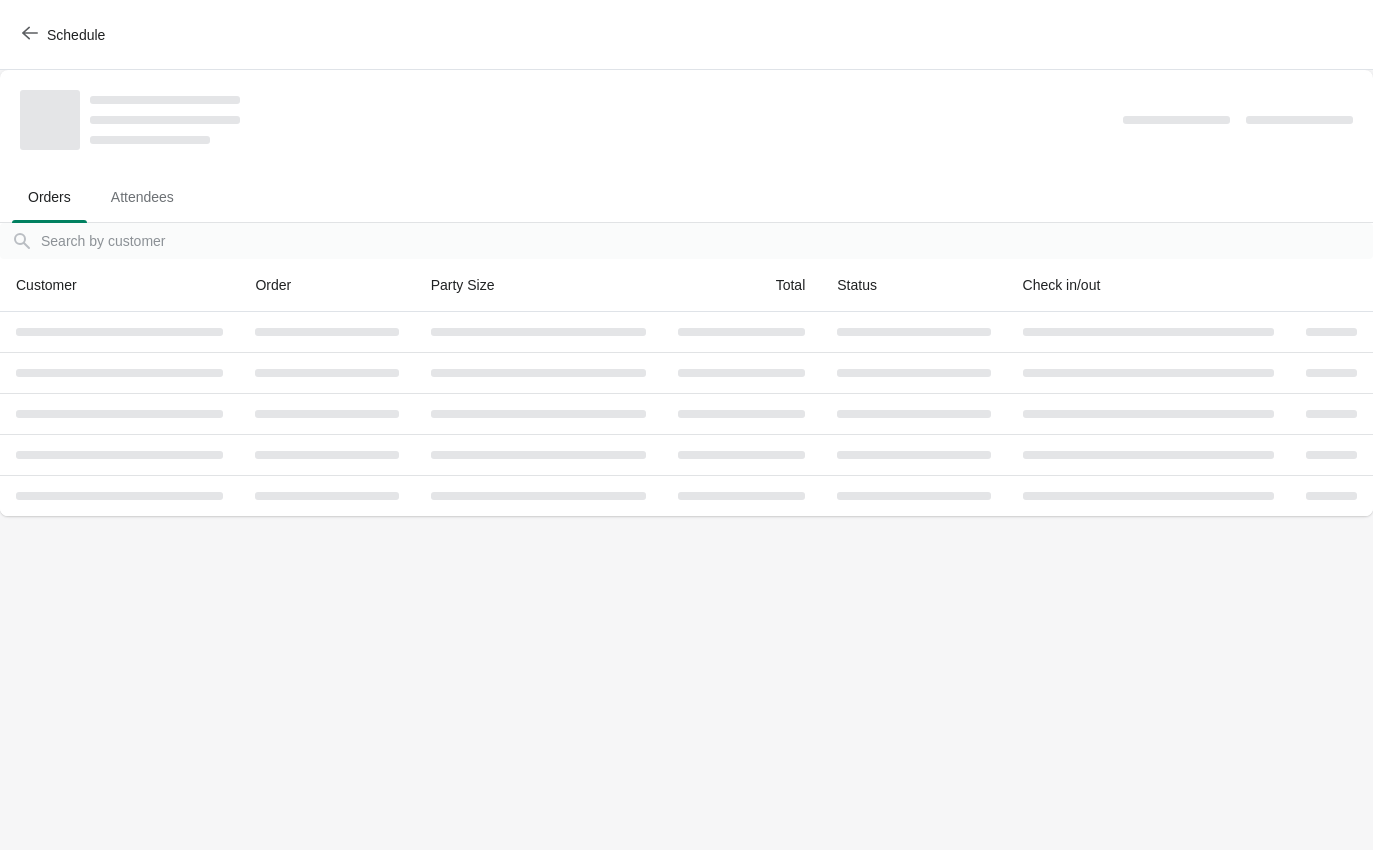 scroll, scrollTop: 0, scrollLeft: 0, axis: both 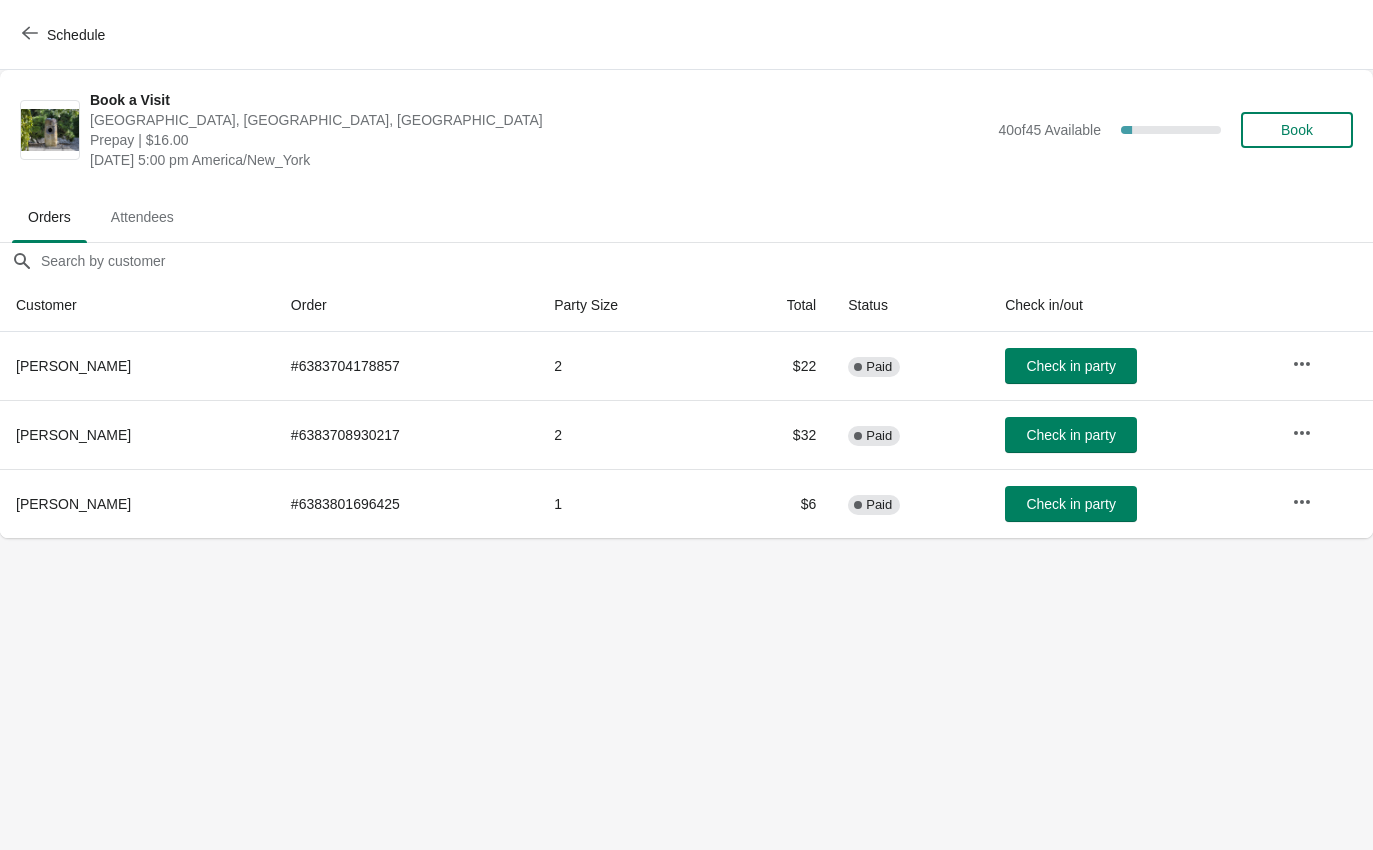 click on "Check in party" at bounding box center (1070, 504) 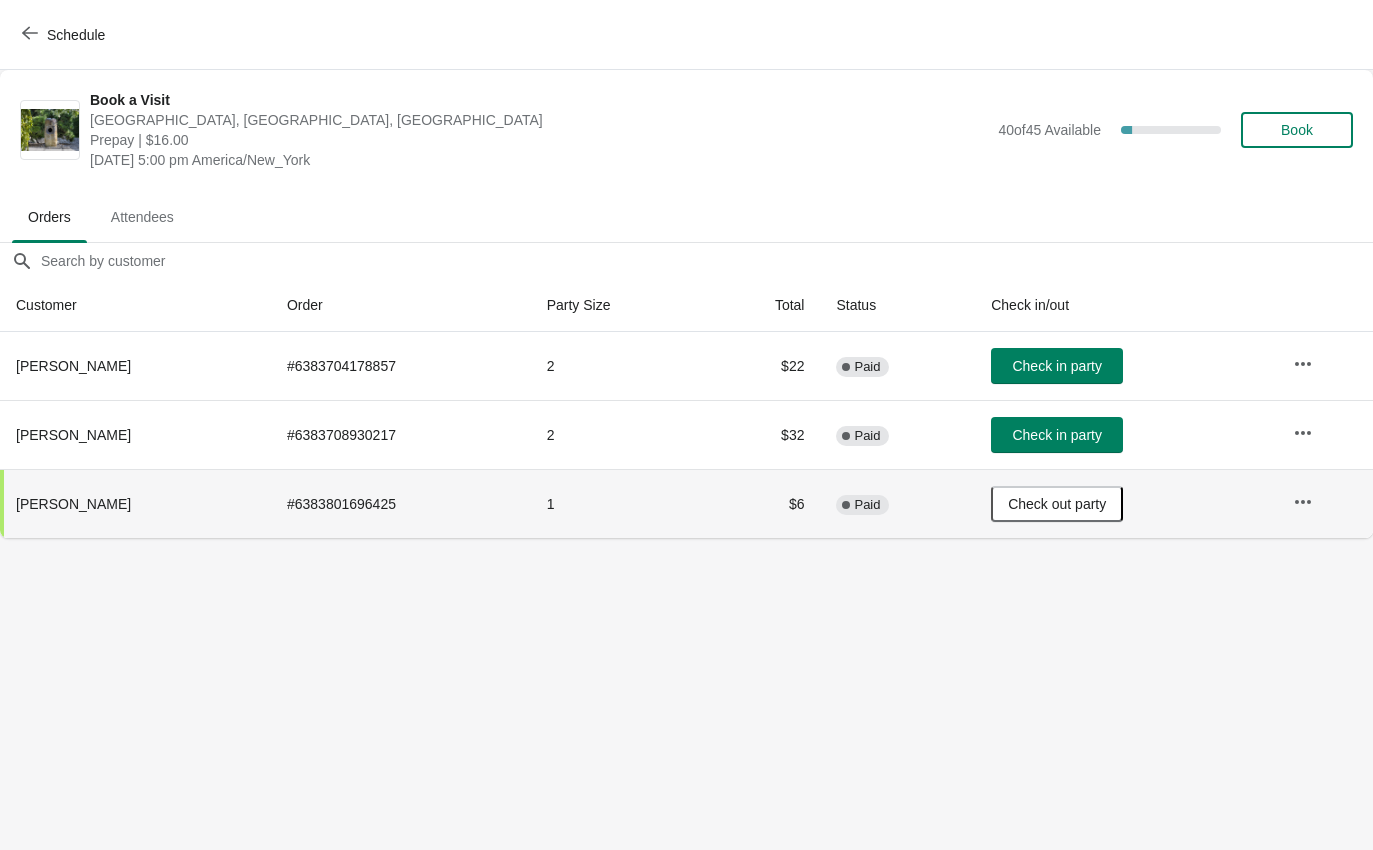 click on "Schedule" at bounding box center (65, 35) 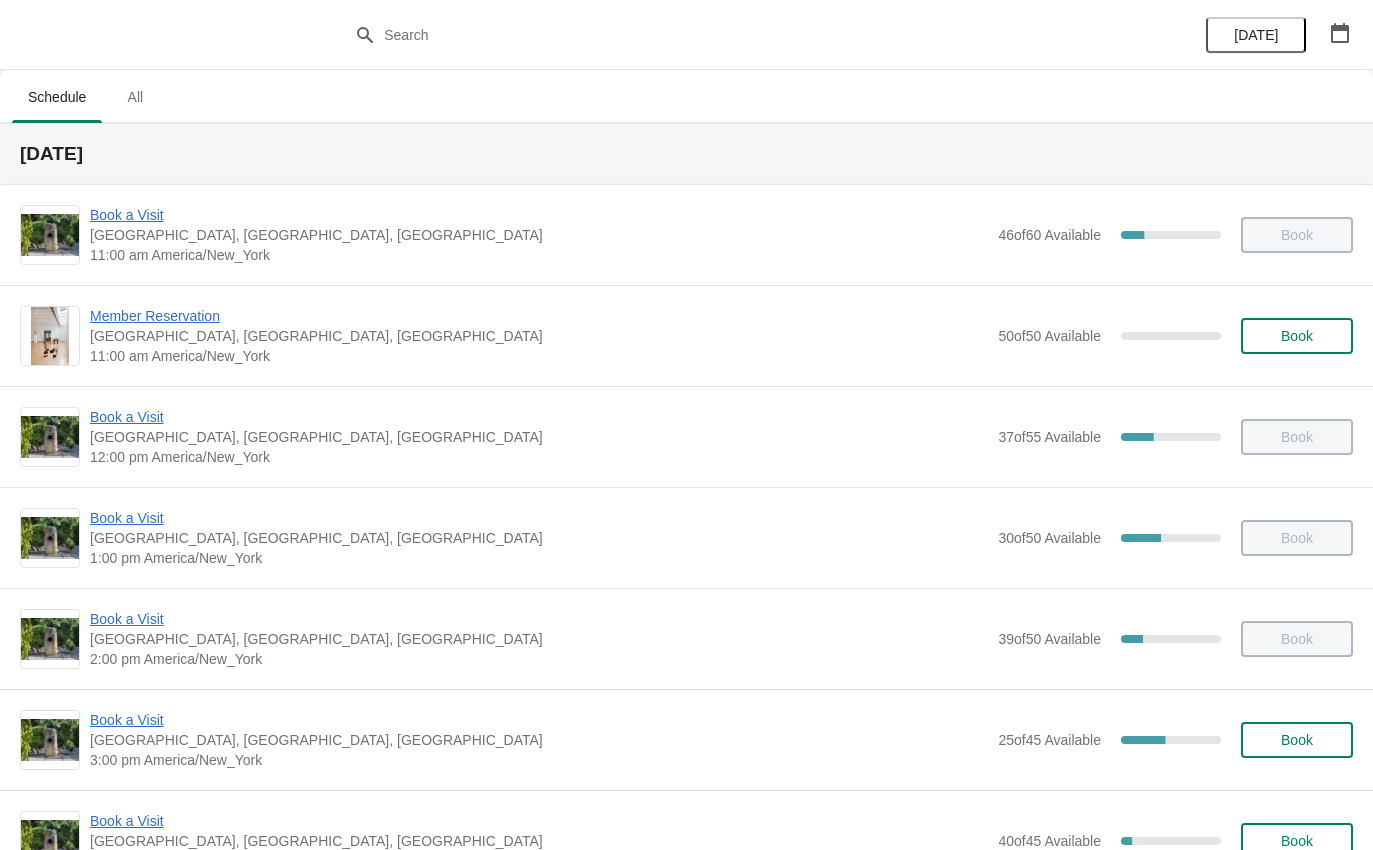 click on "Book" at bounding box center [1297, 336] 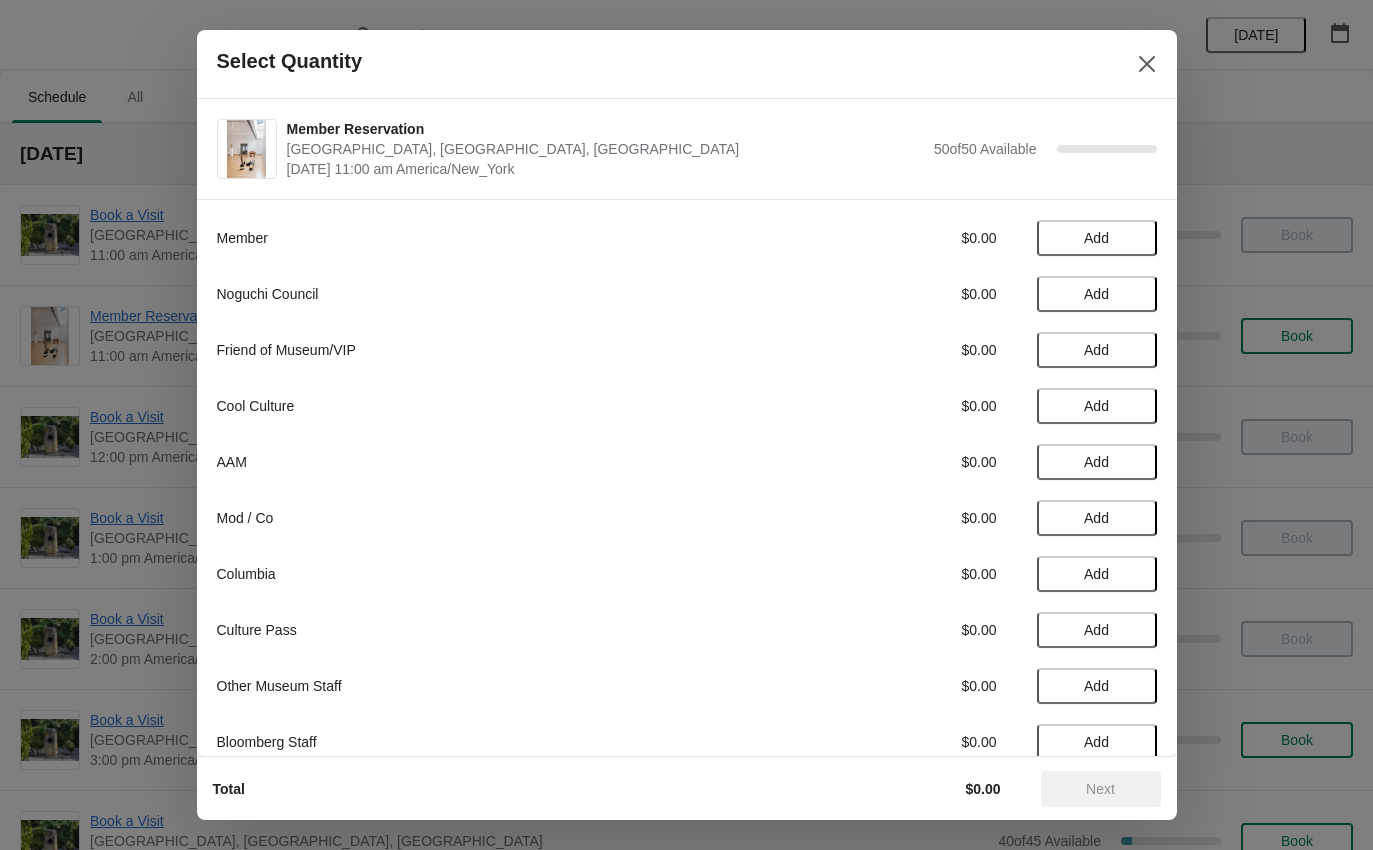 click 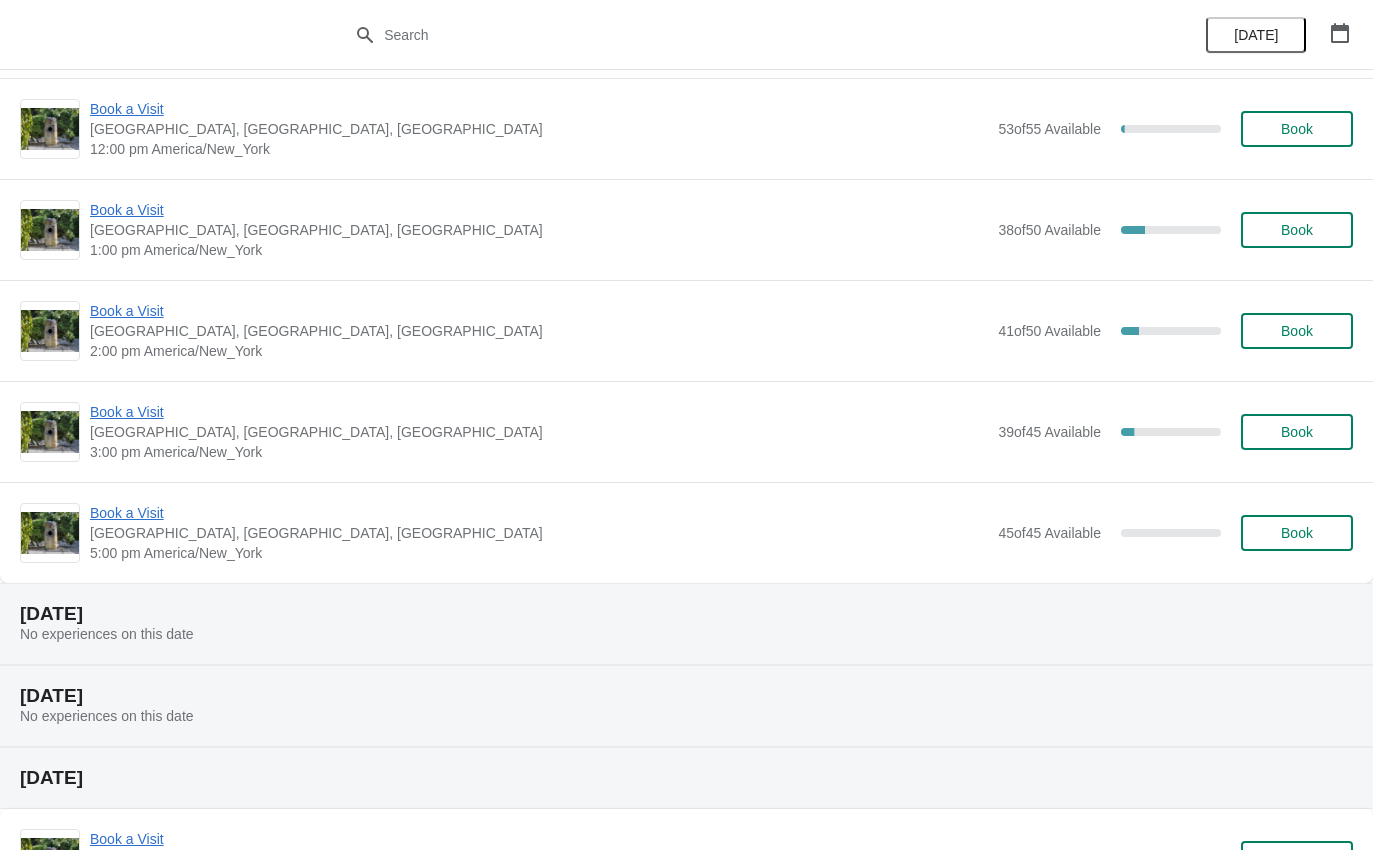 scroll, scrollTop: 1078, scrollLeft: 0, axis: vertical 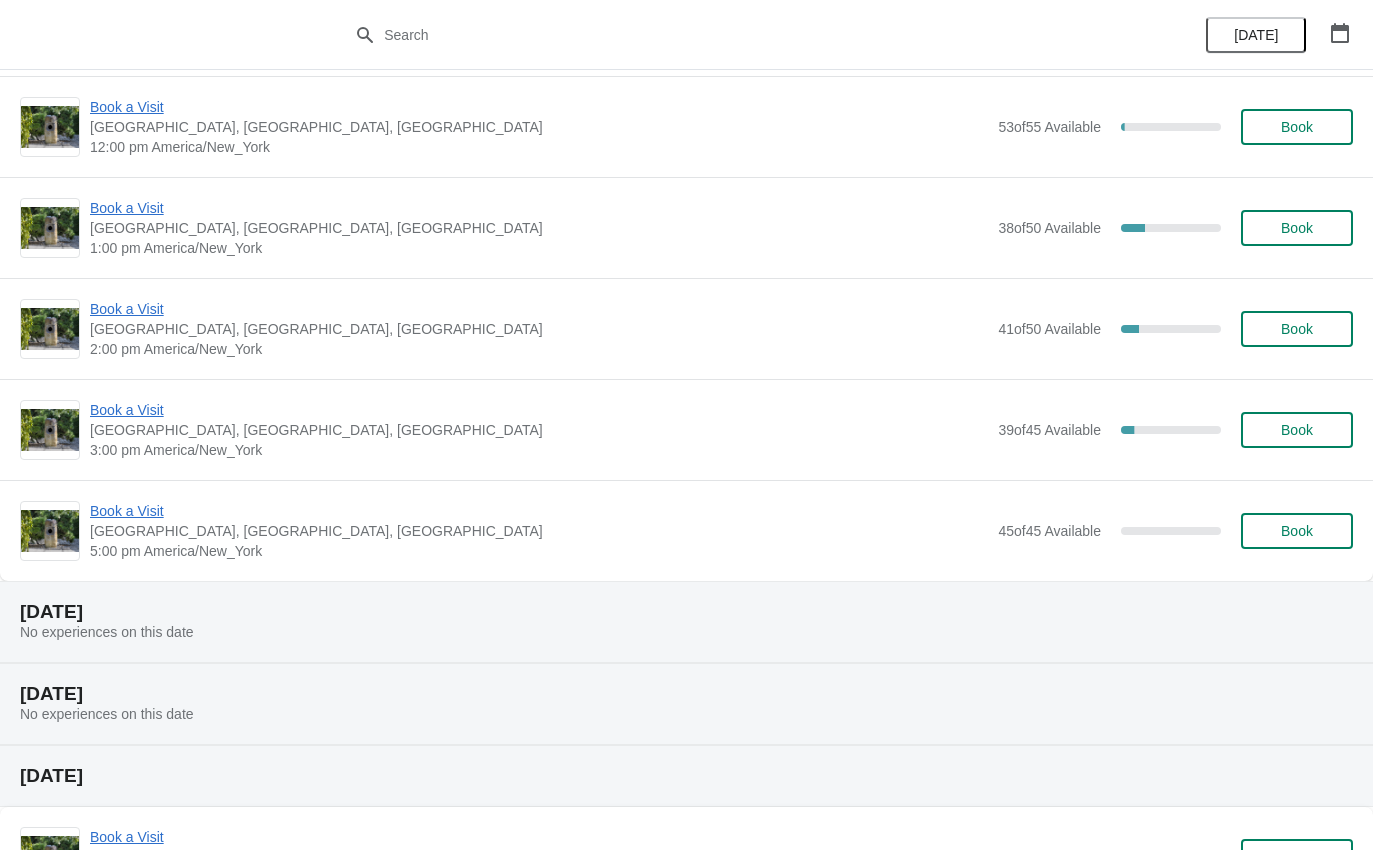 click on "Book a Visit" at bounding box center (539, 511) 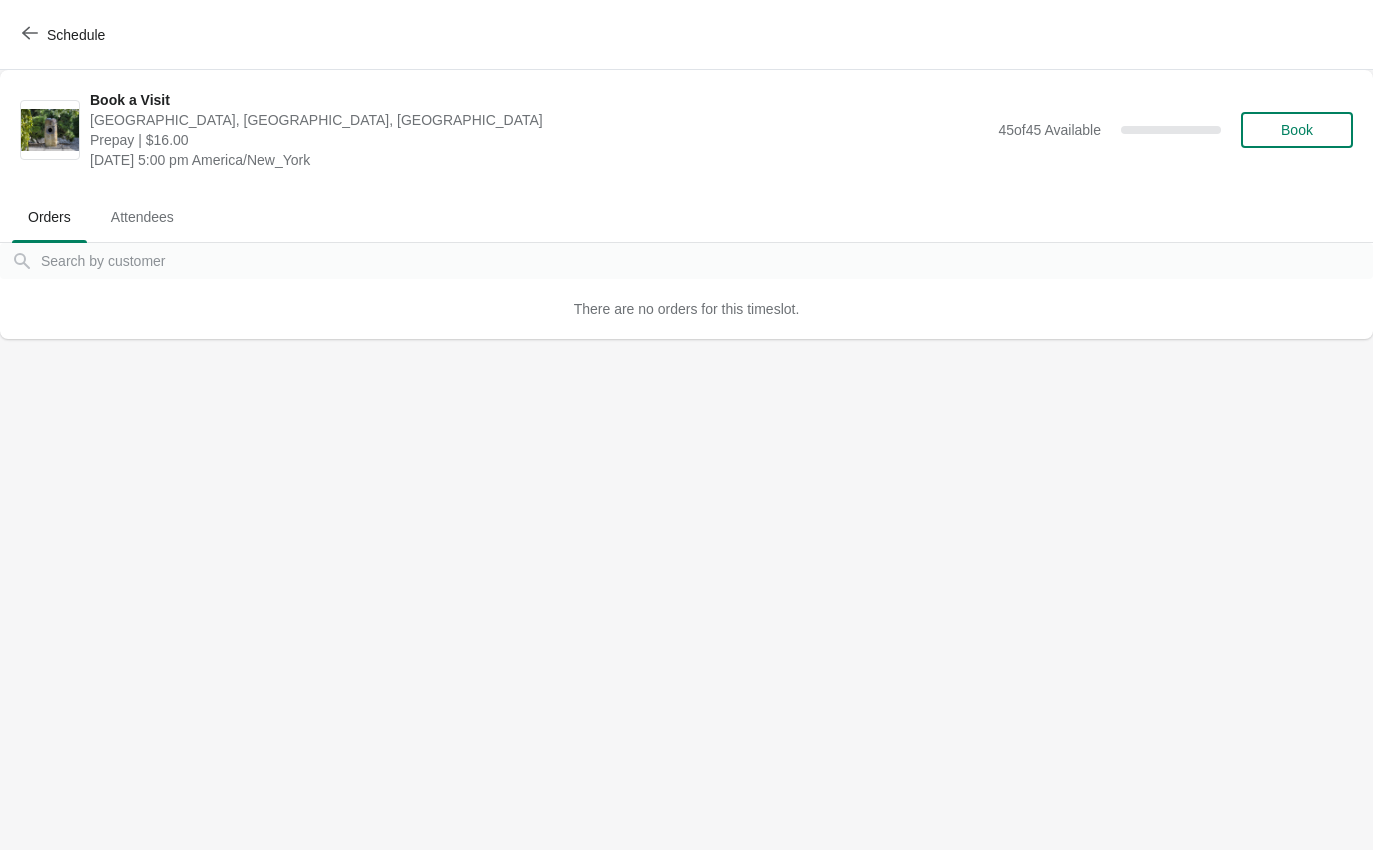 click on "Schedule" at bounding box center [65, 35] 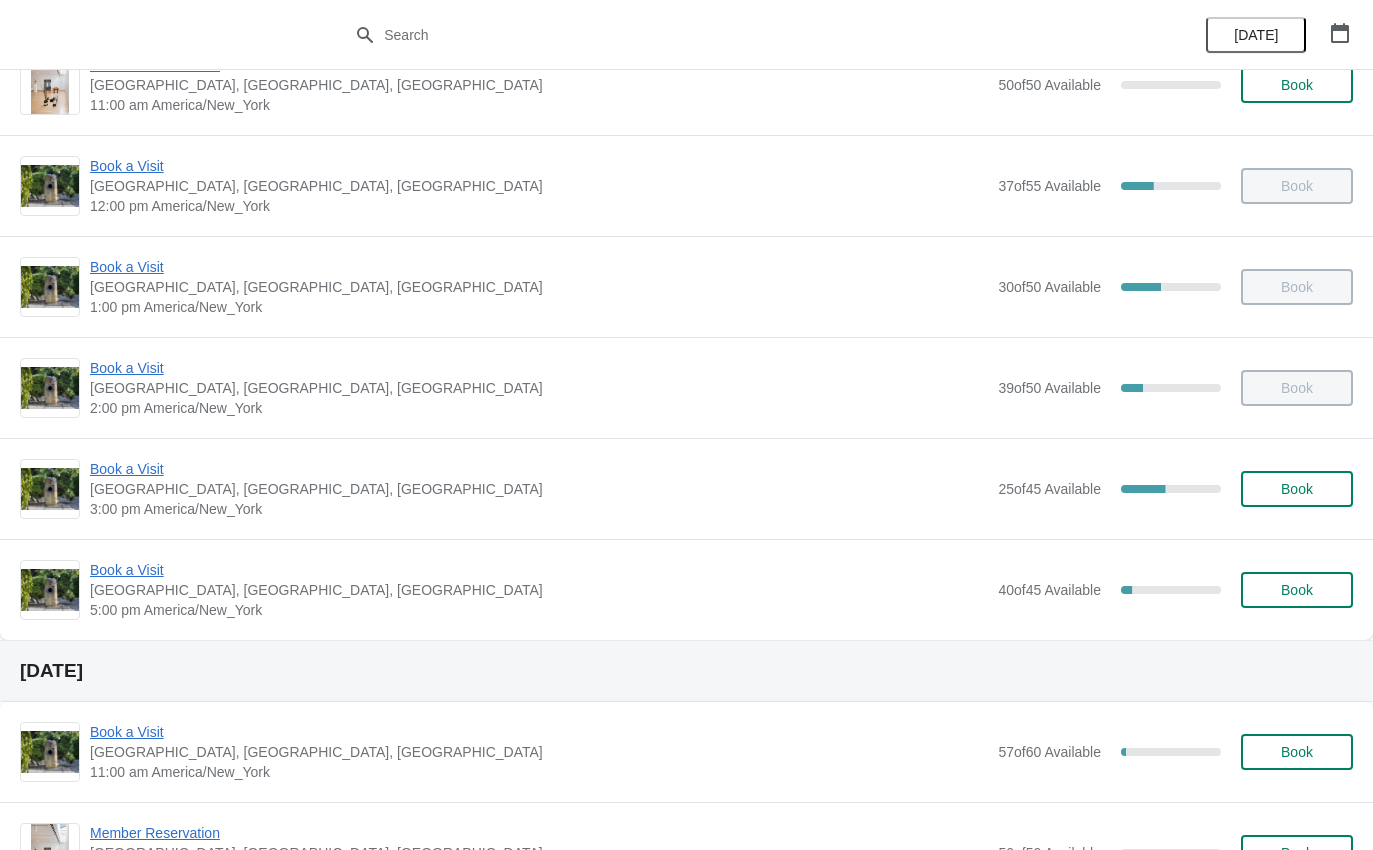 scroll, scrollTop: 258, scrollLeft: 0, axis: vertical 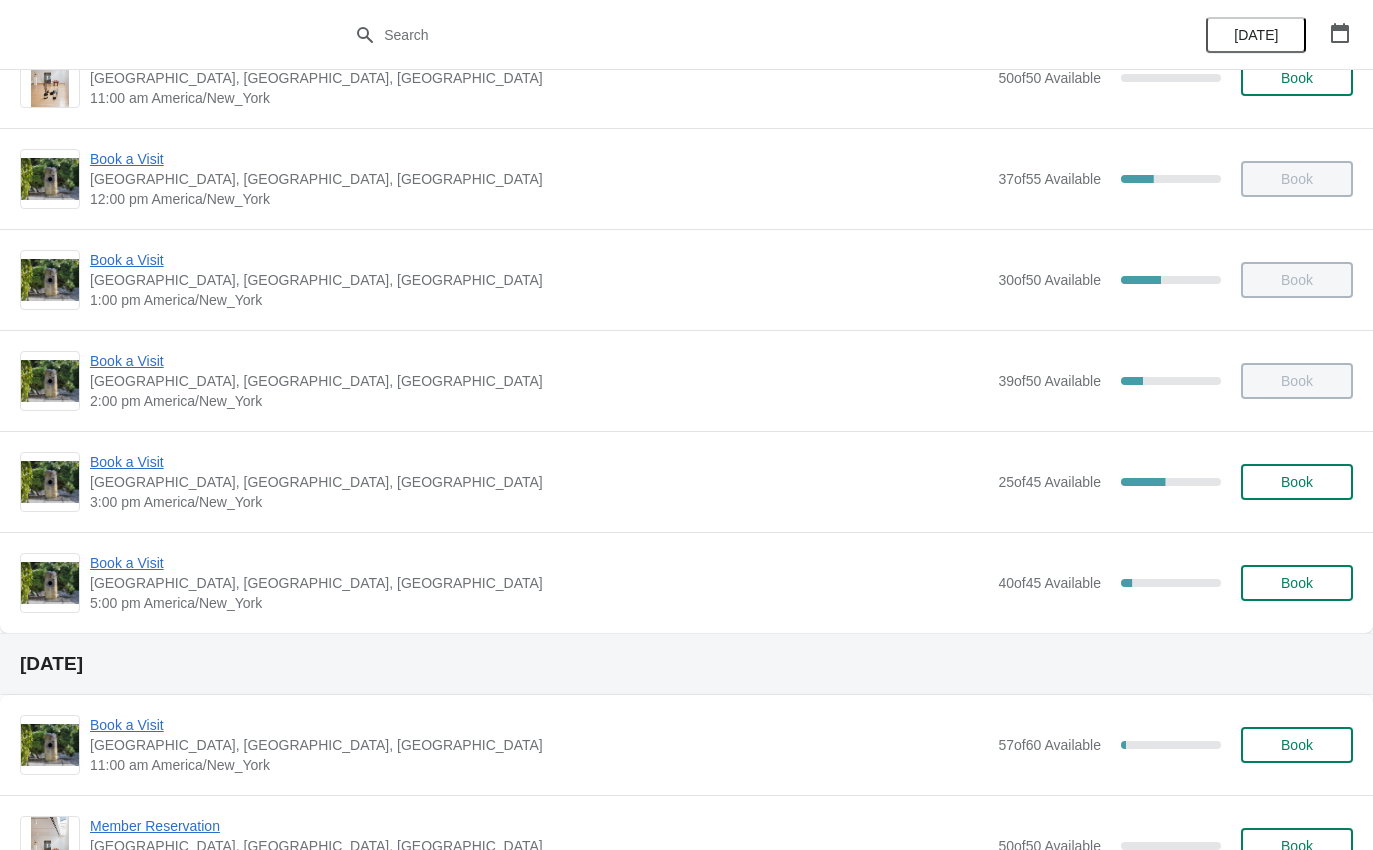 click on "Book a Visit" at bounding box center [539, 563] 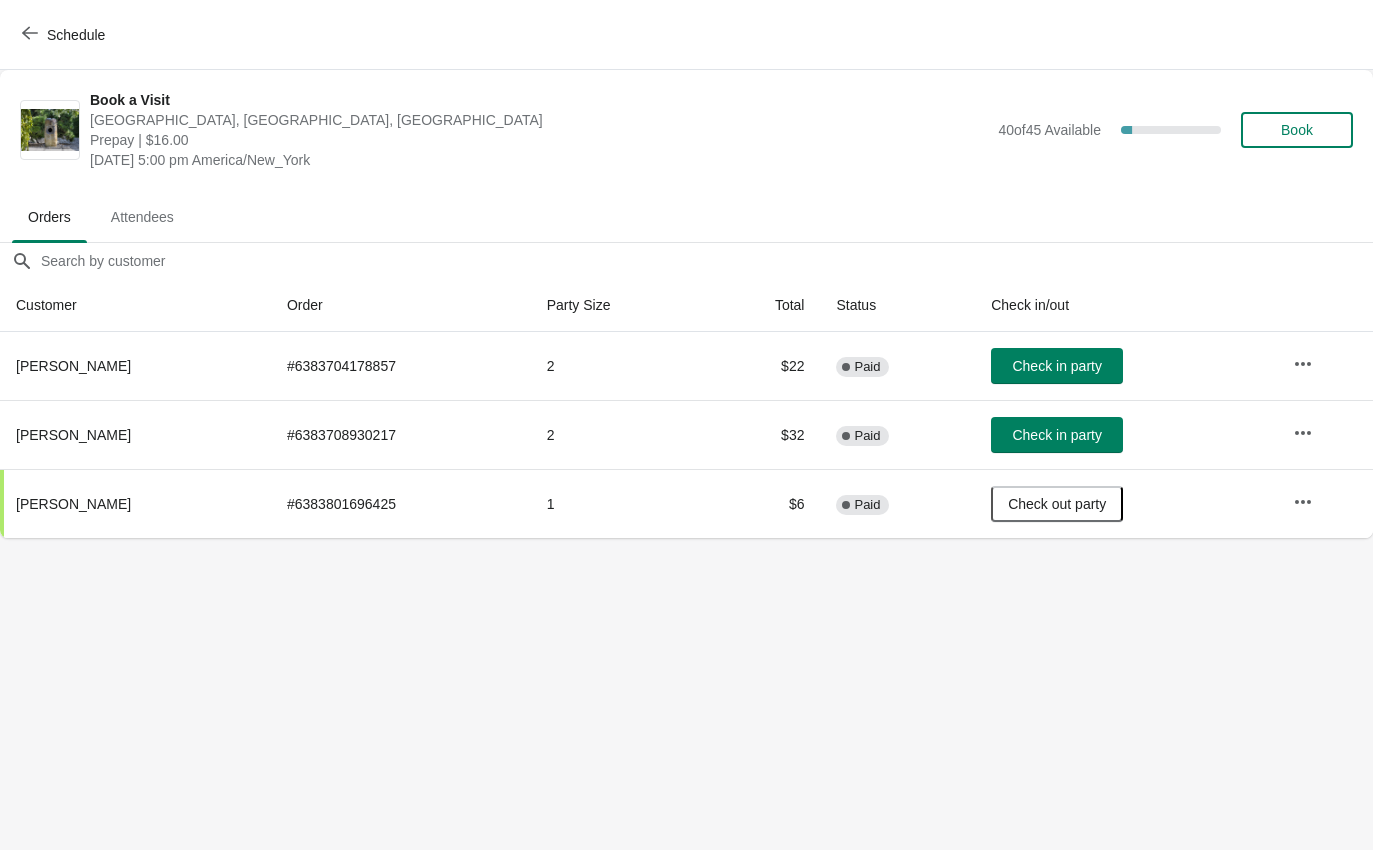 scroll, scrollTop: 0, scrollLeft: 0, axis: both 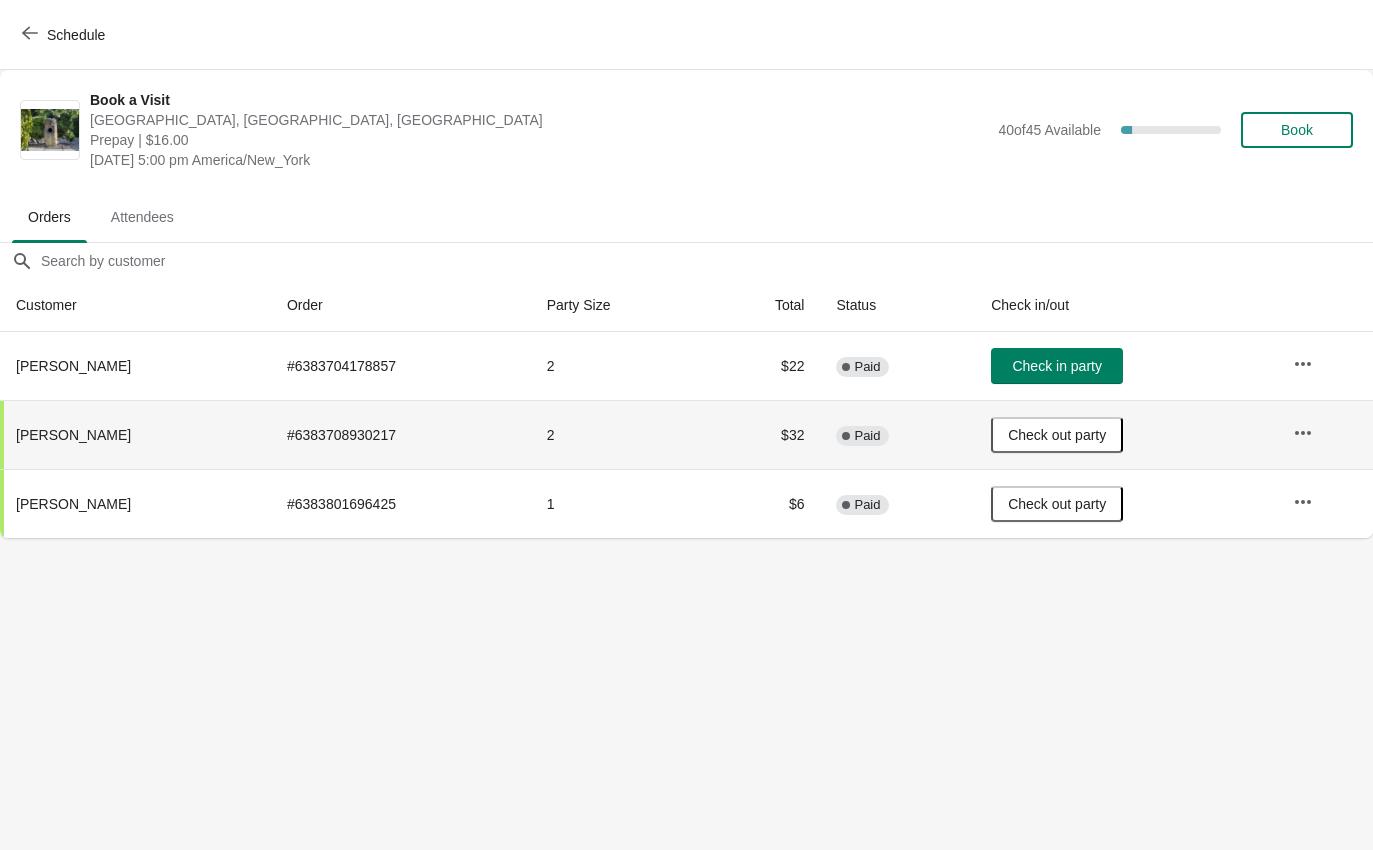 click on "Check in party" at bounding box center (1056, 366) 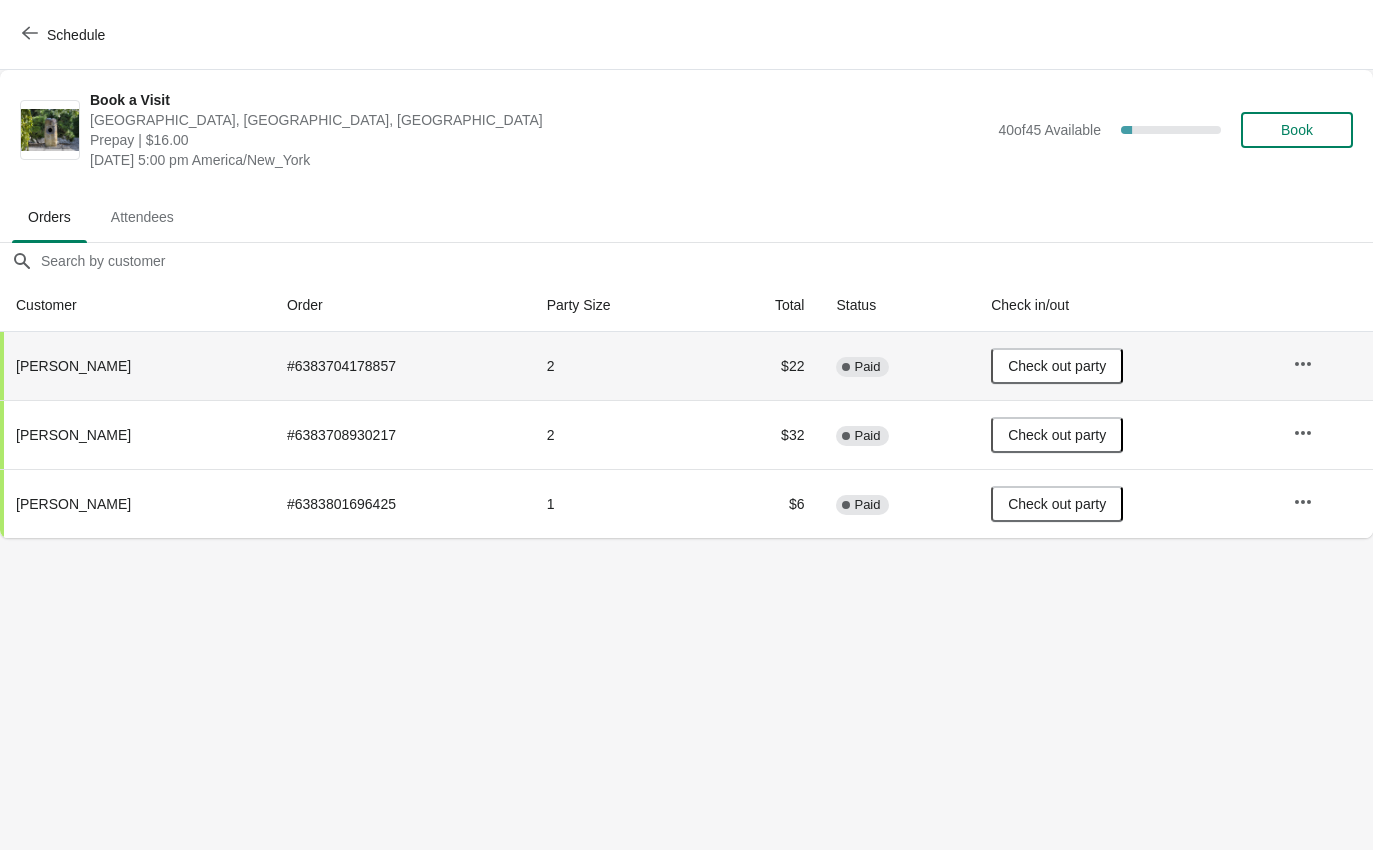 click 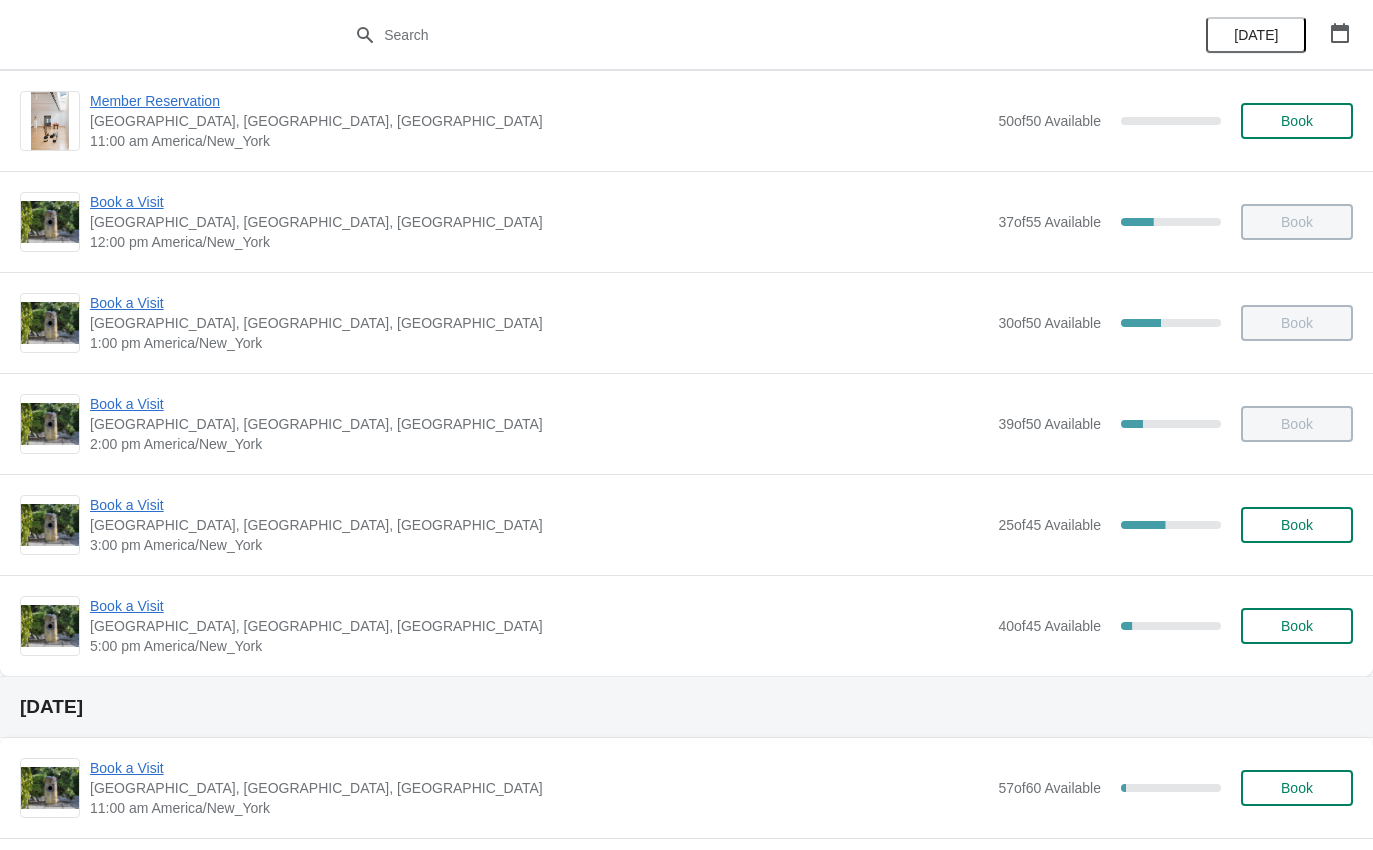 scroll, scrollTop: 221, scrollLeft: 0, axis: vertical 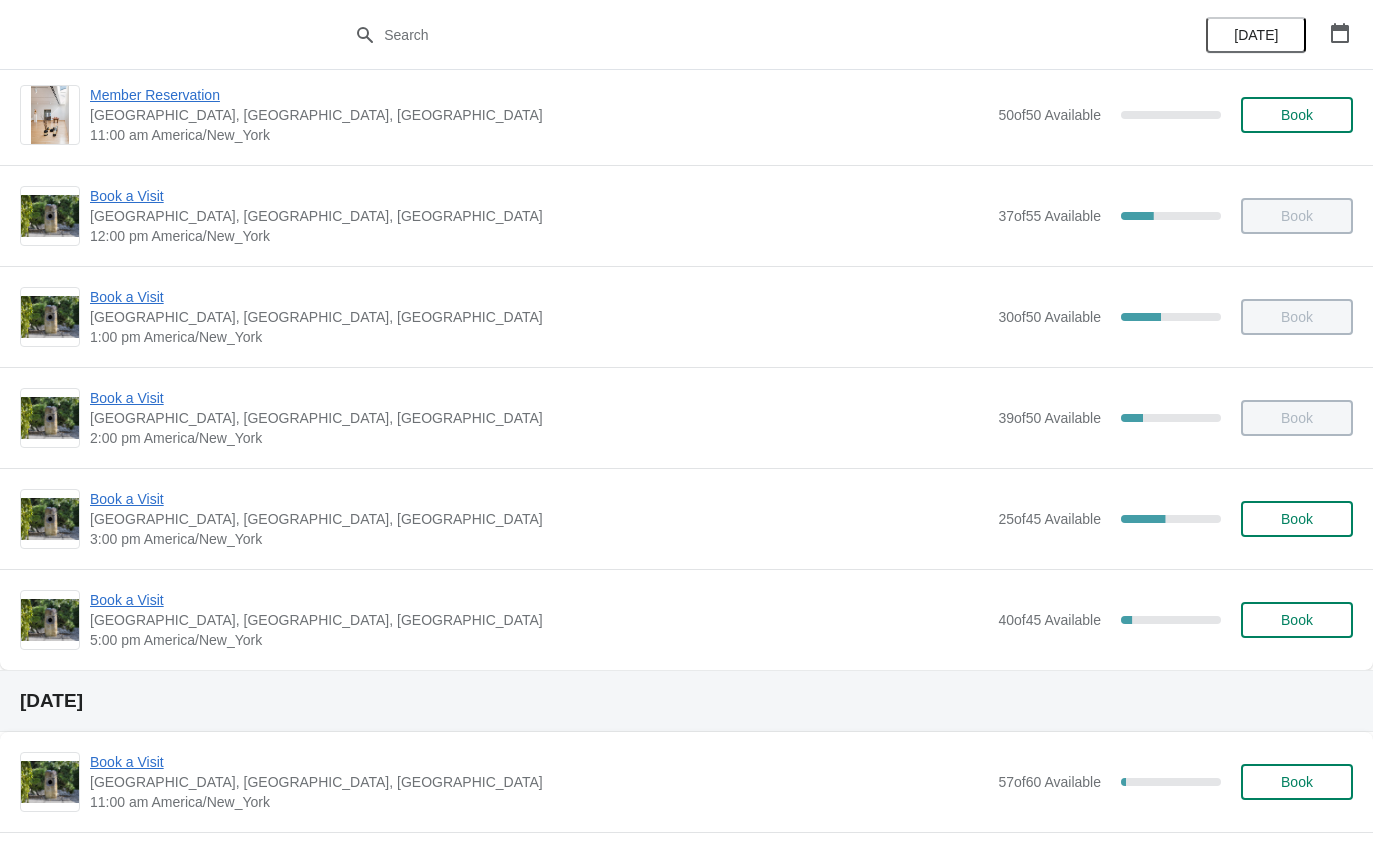 click on "2:00 pm America/New_York" at bounding box center (539, 438) 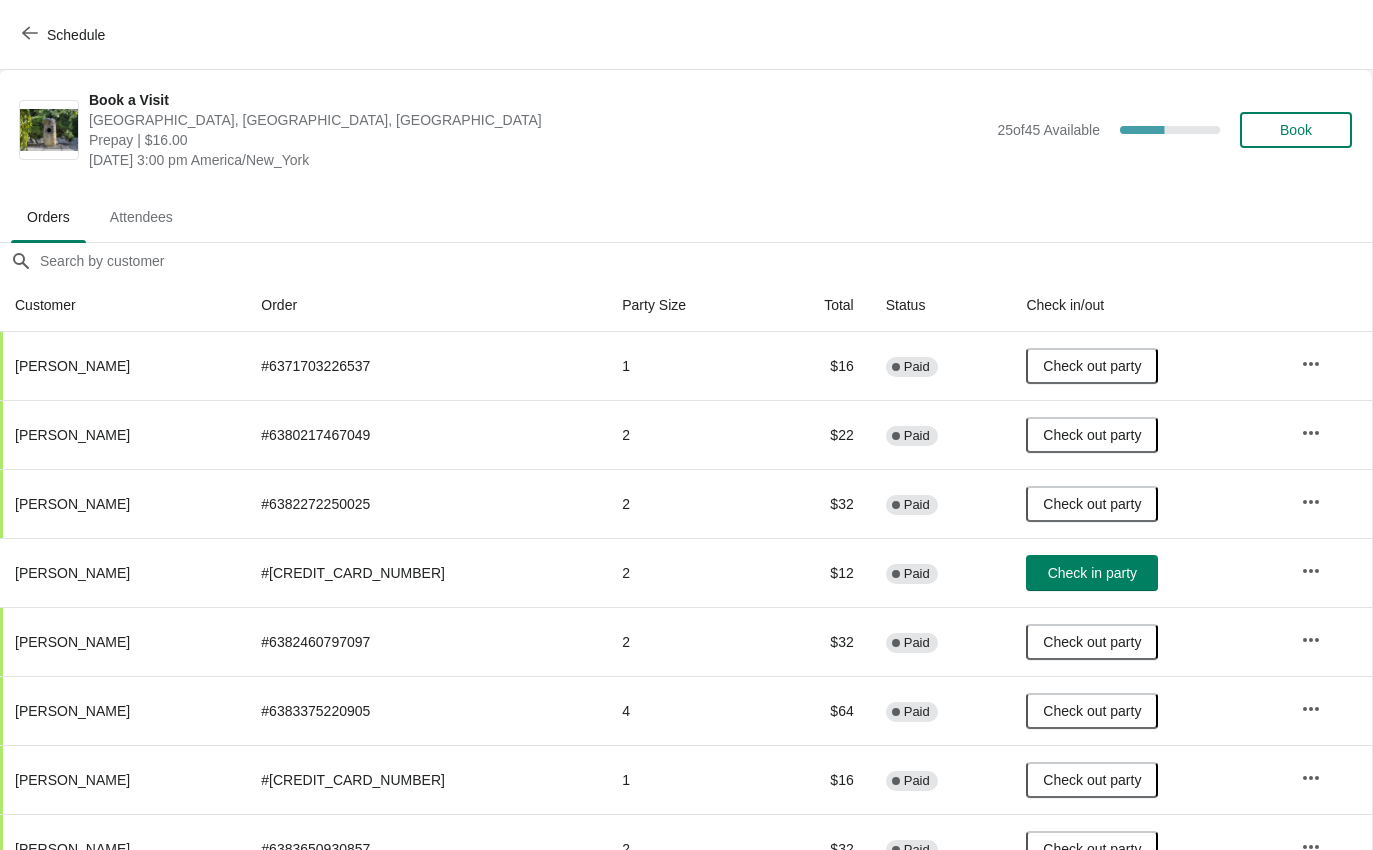 scroll, scrollTop: 0, scrollLeft: 1, axis: horizontal 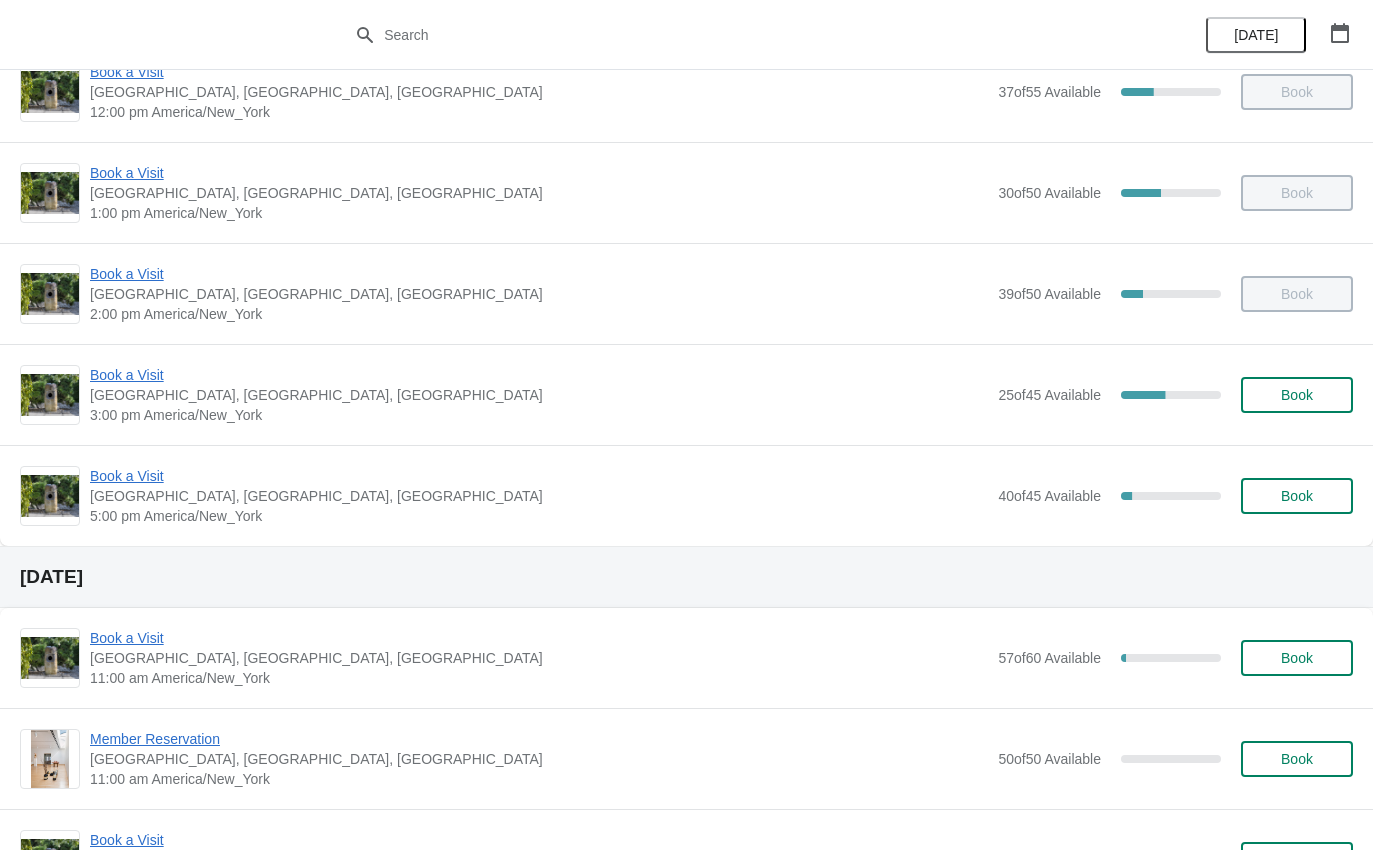 click on "Book a Visit" at bounding box center [539, 274] 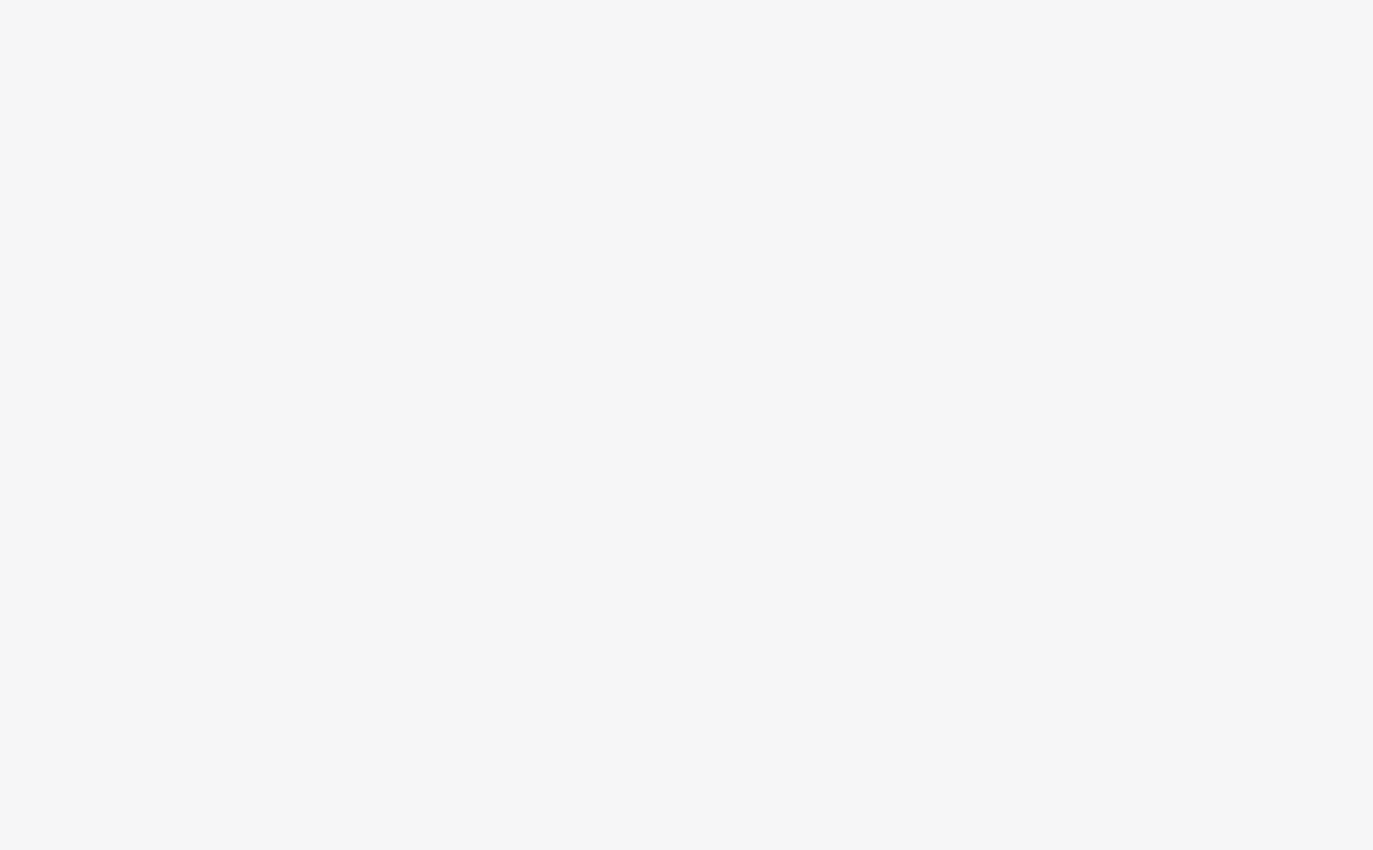 scroll, scrollTop: 0, scrollLeft: 0, axis: both 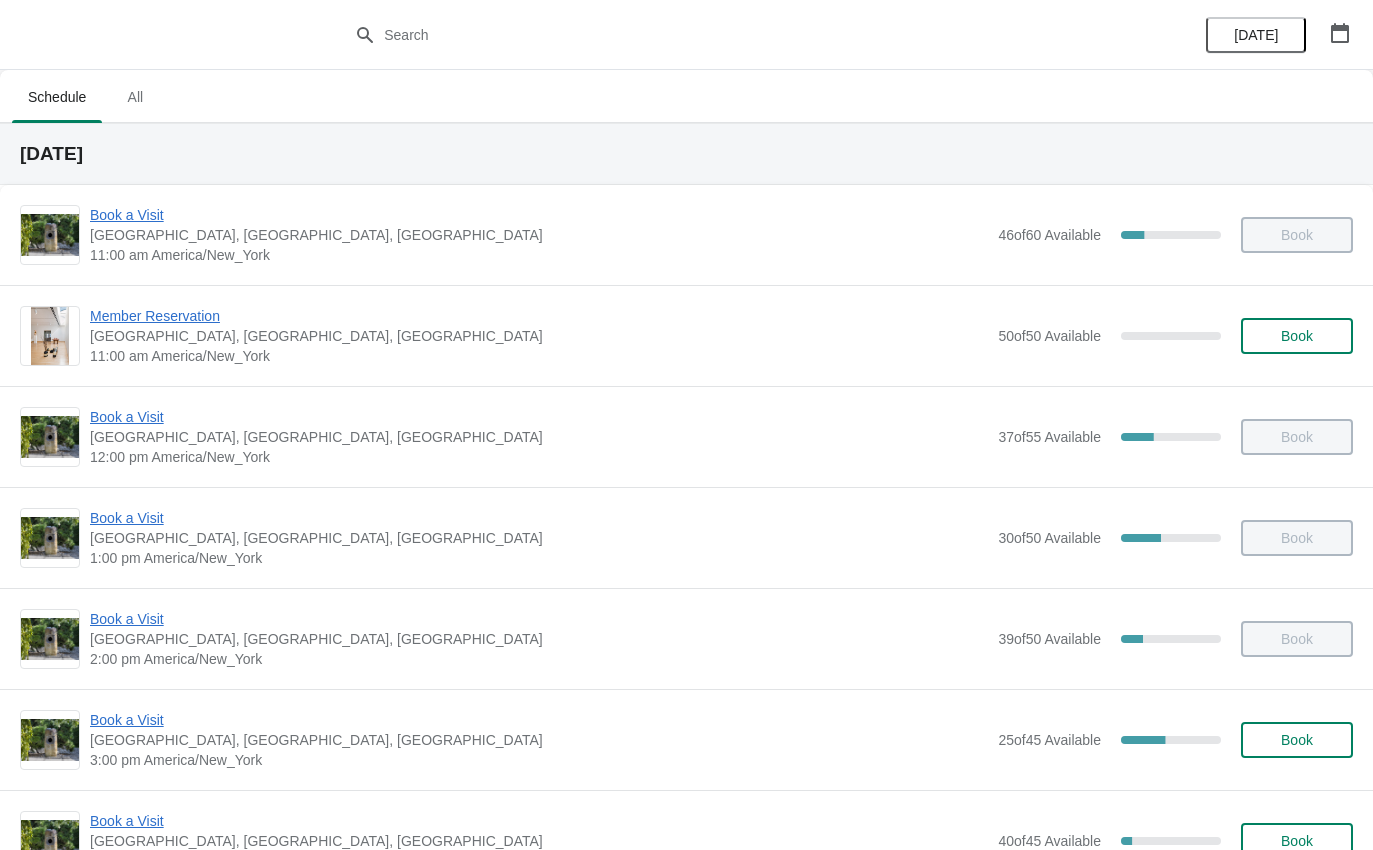 click on "Member Reservation" at bounding box center [539, 316] 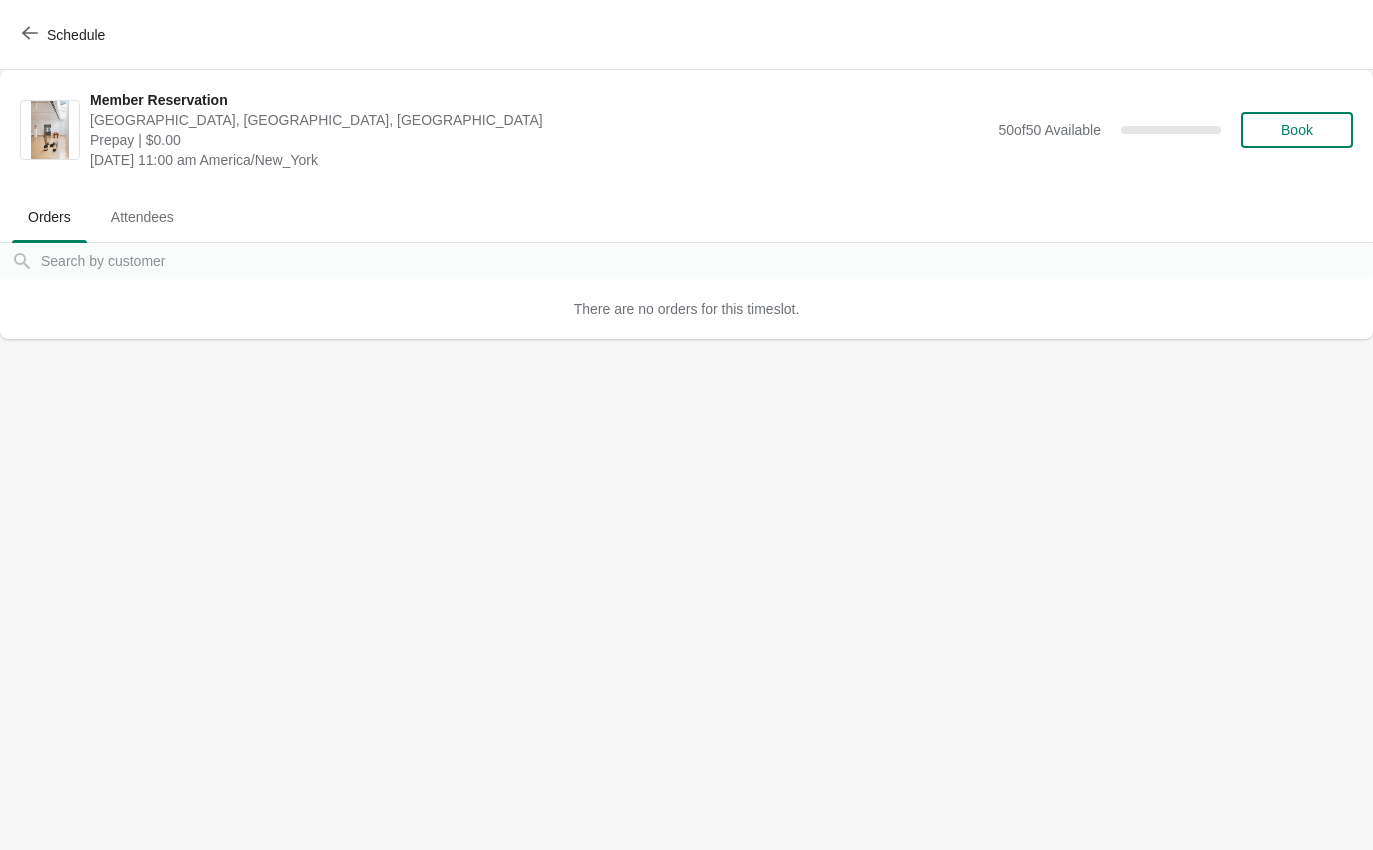 click on "Schedule" at bounding box center (65, 35) 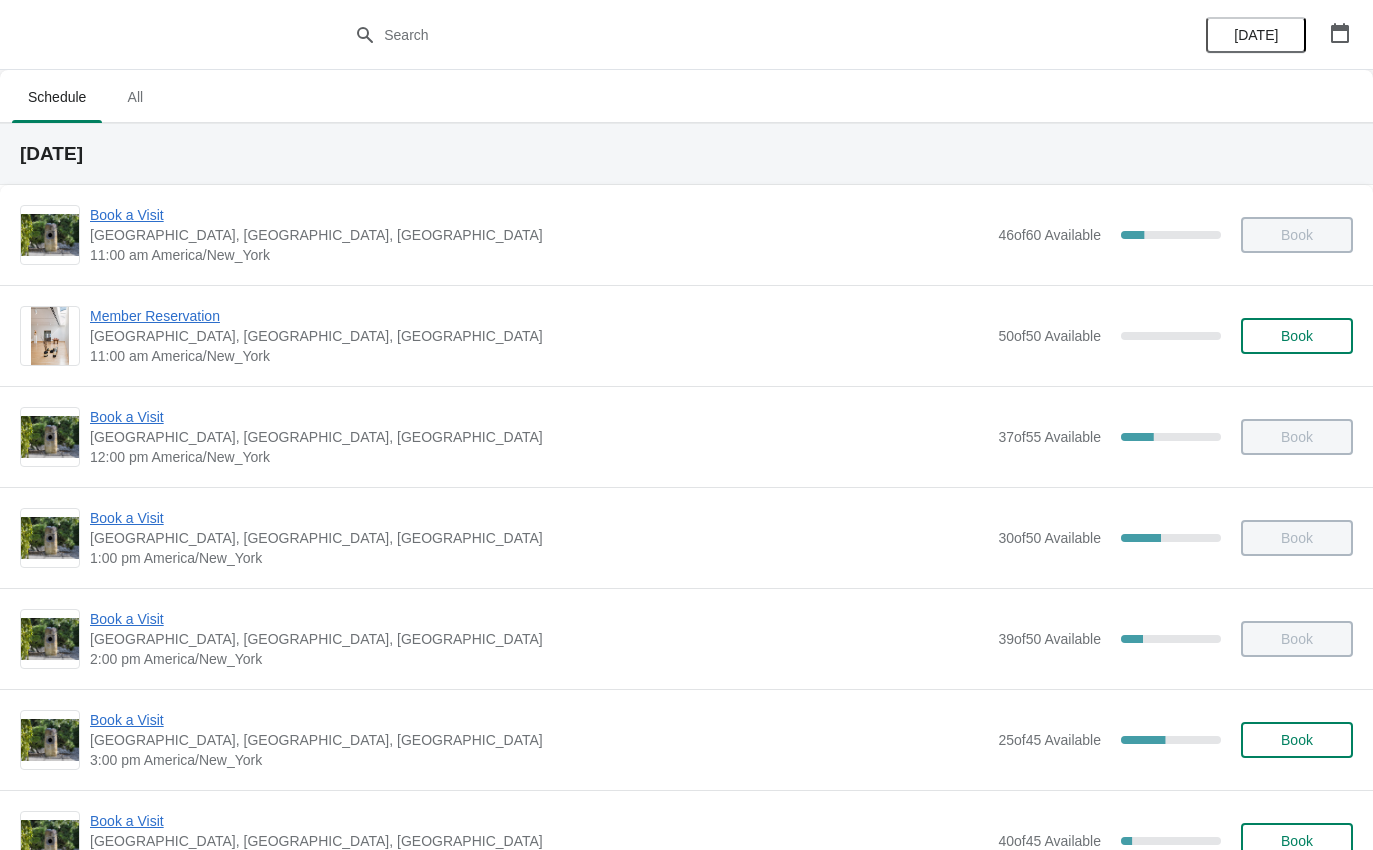 click on "Book a Visit" at bounding box center [539, 215] 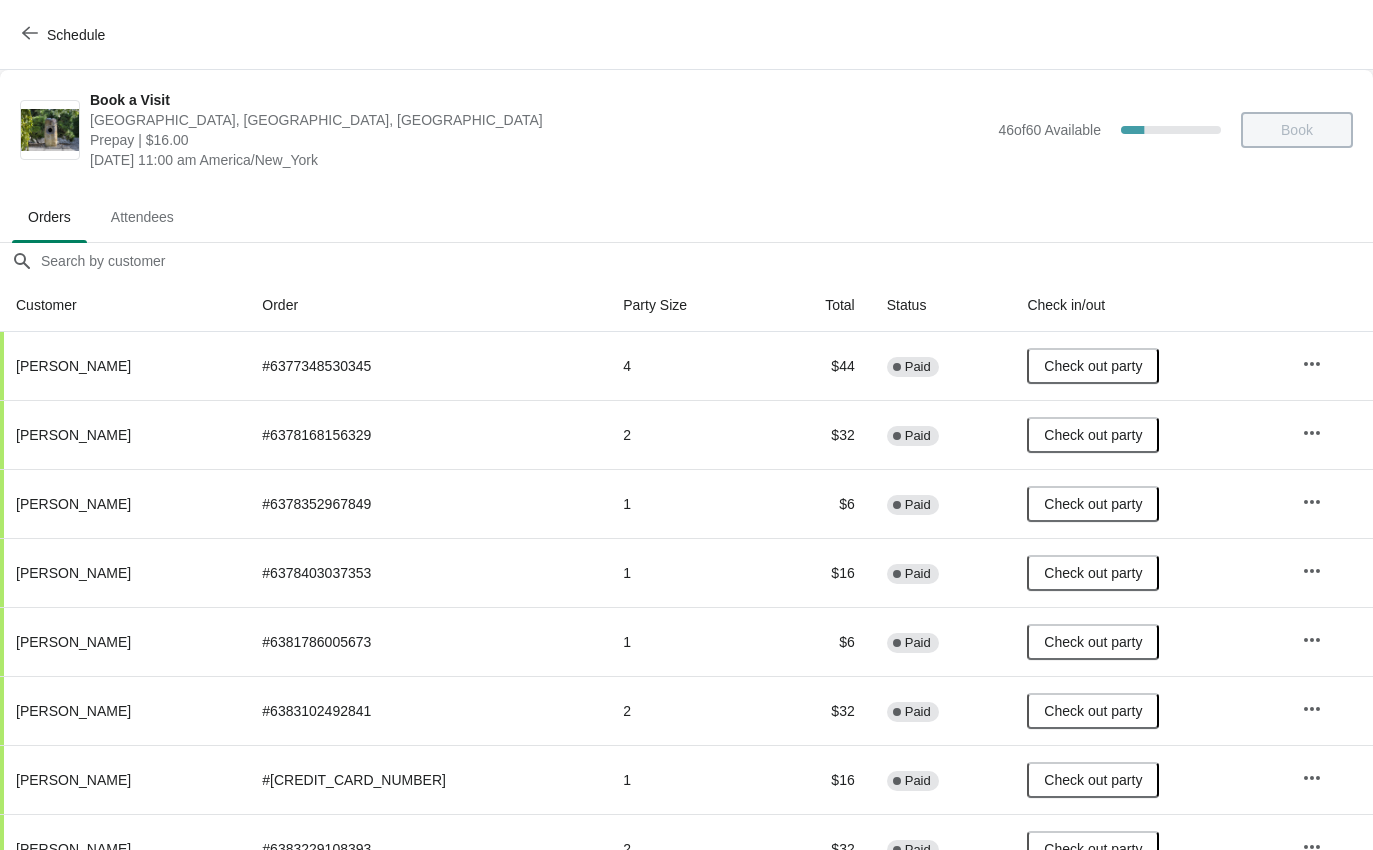 scroll, scrollTop: 0, scrollLeft: 0, axis: both 